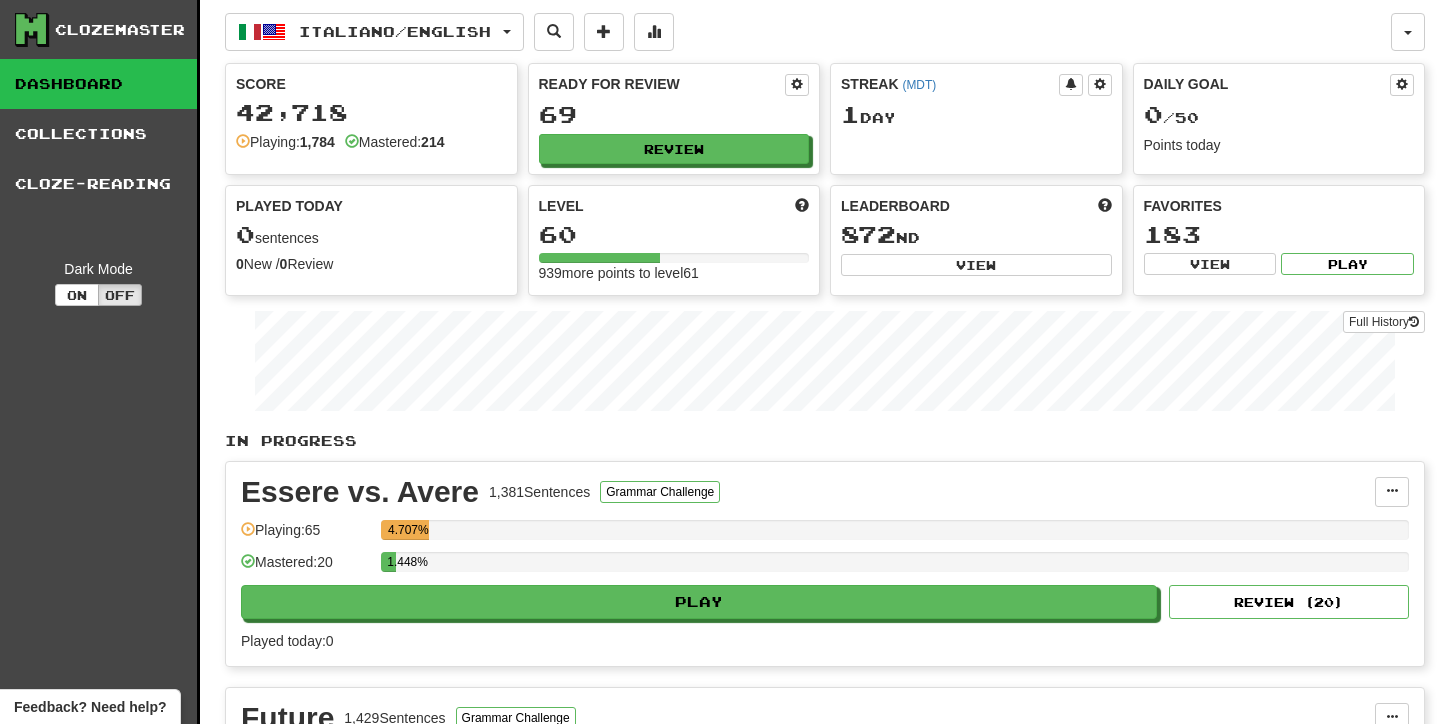 scroll, scrollTop: 0, scrollLeft: 0, axis: both 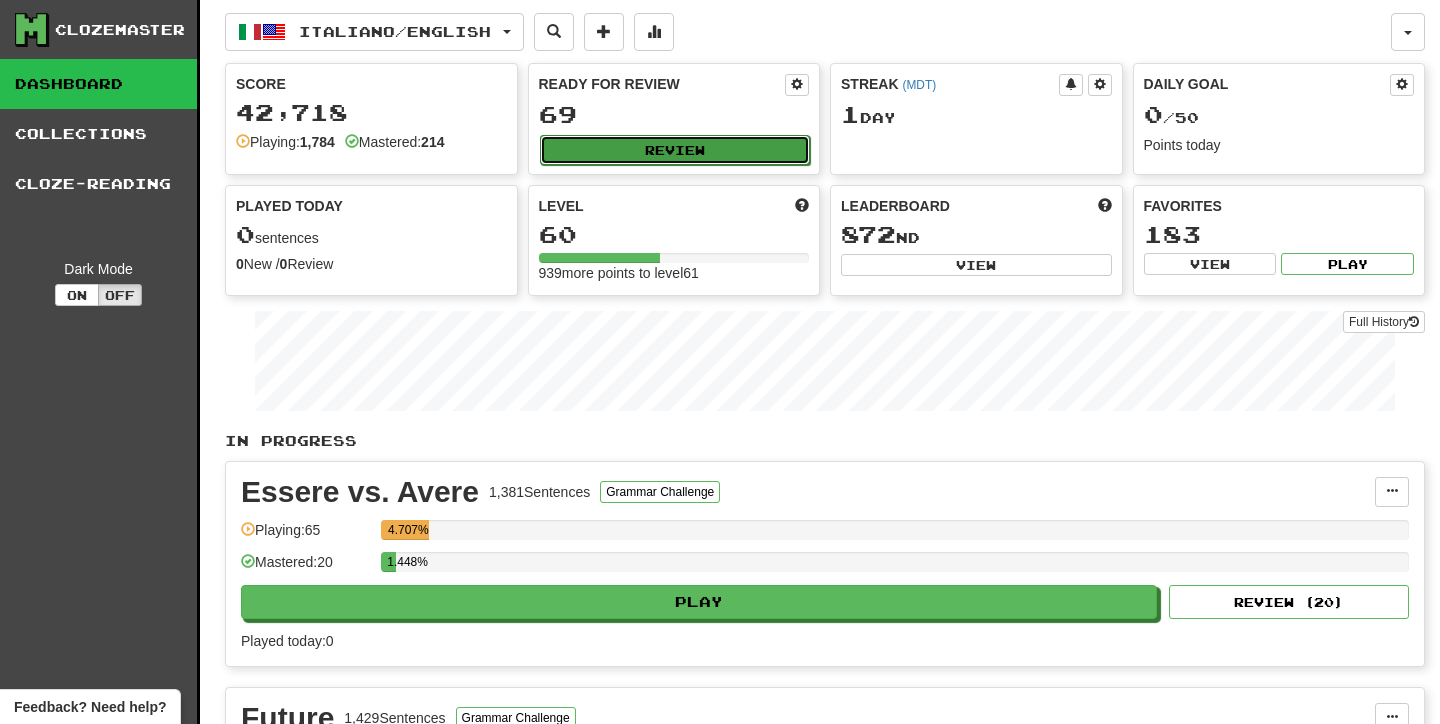 click on "Review" at bounding box center [675, 150] 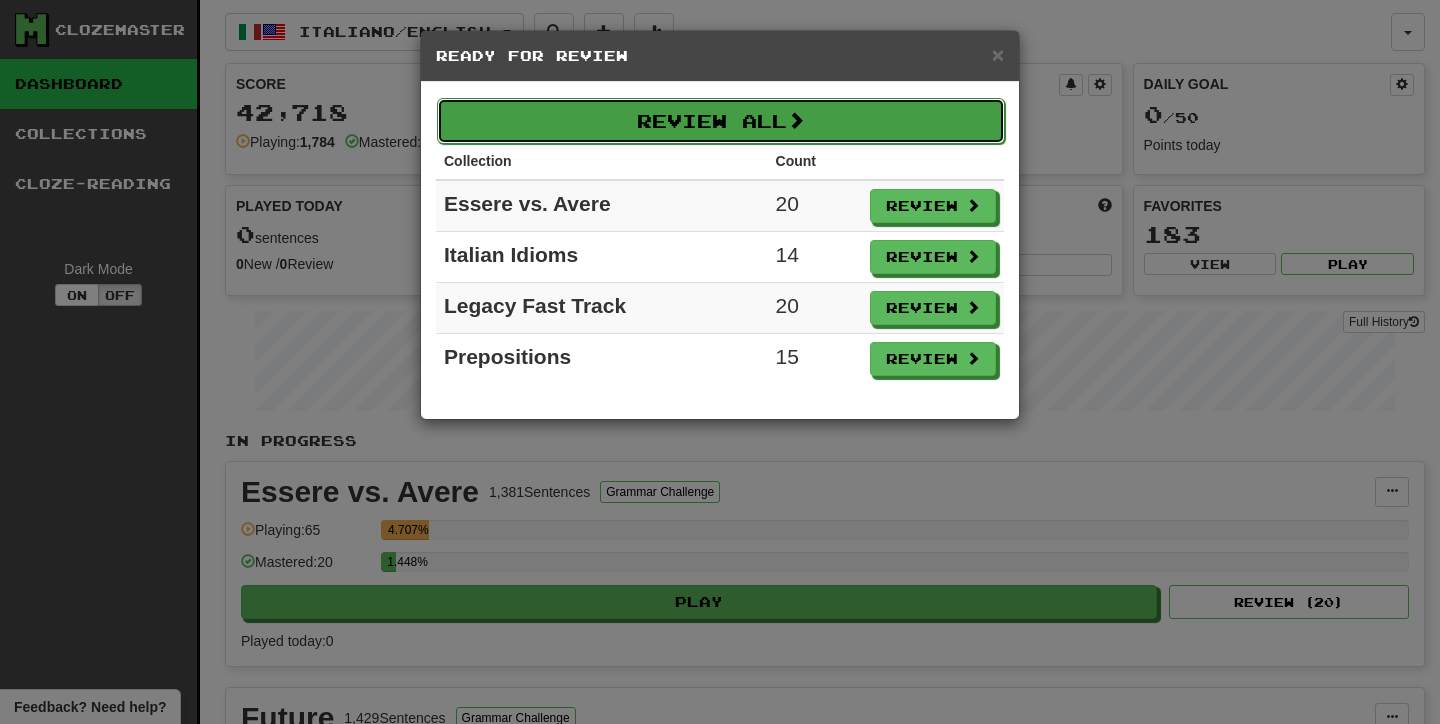click on "Review All" at bounding box center (721, 121) 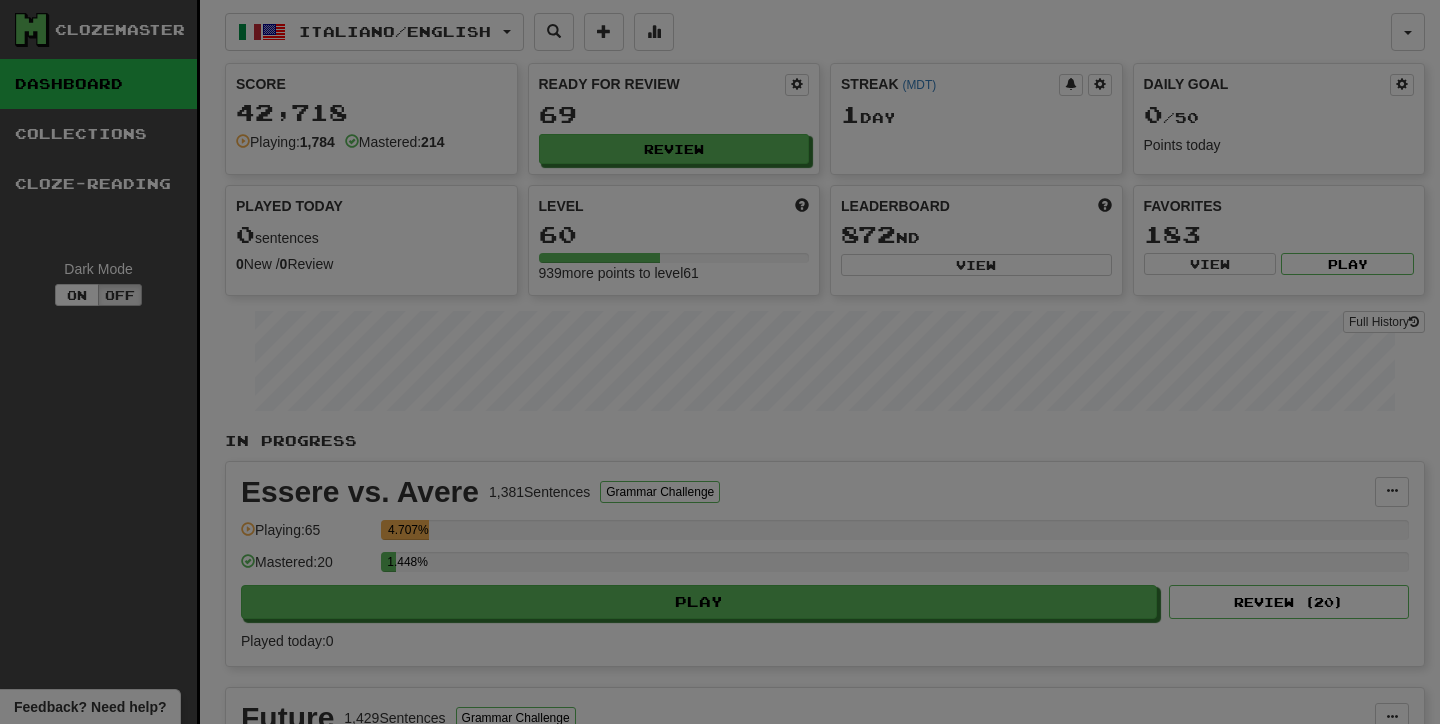 select on "**" 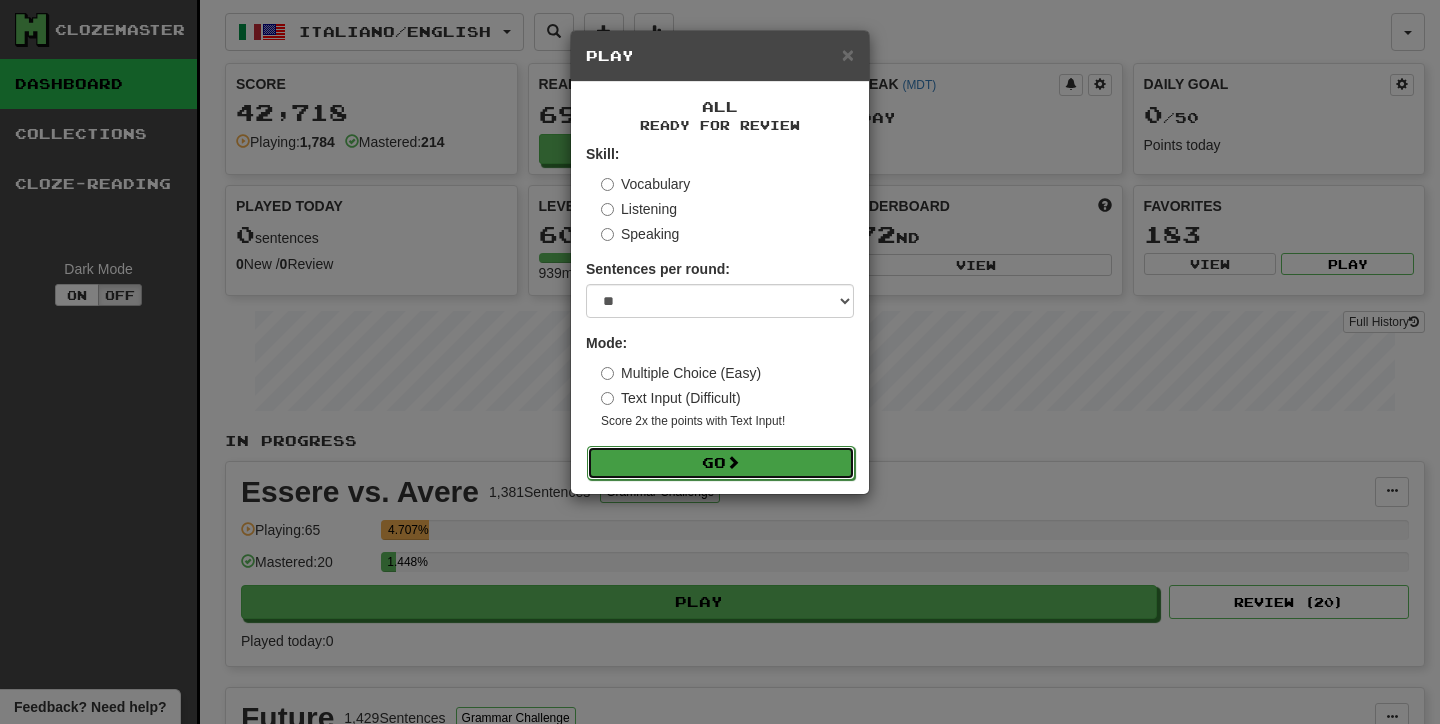 click on "Go" at bounding box center (721, 463) 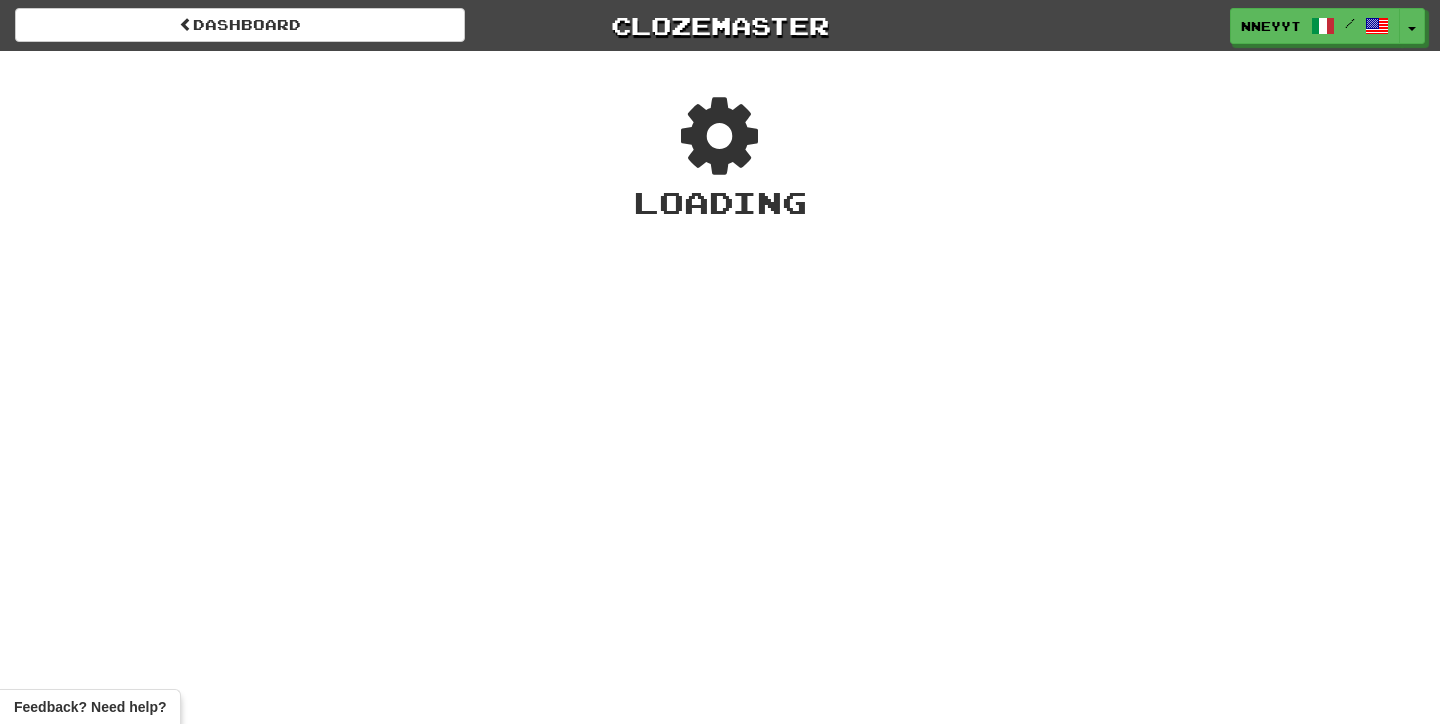 scroll, scrollTop: 0, scrollLeft: 0, axis: both 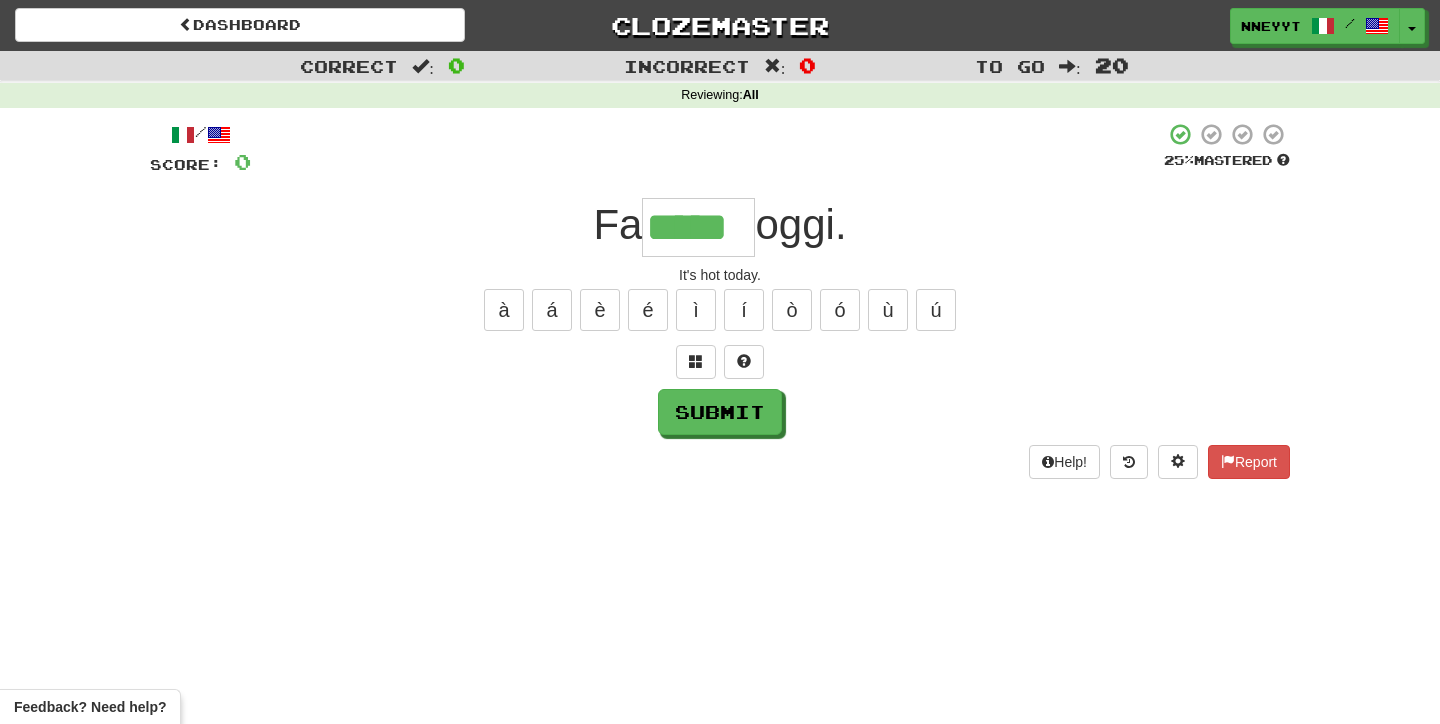 type on "*****" 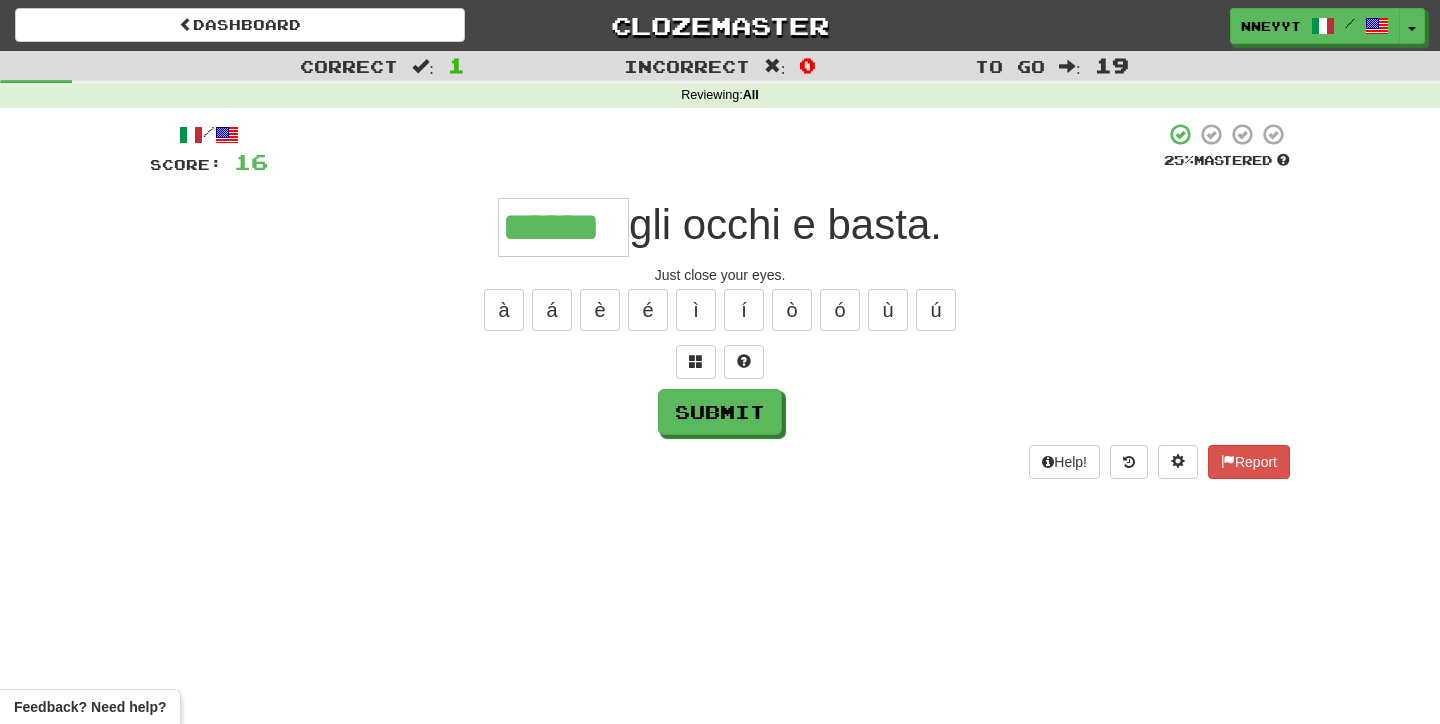 type on "******" 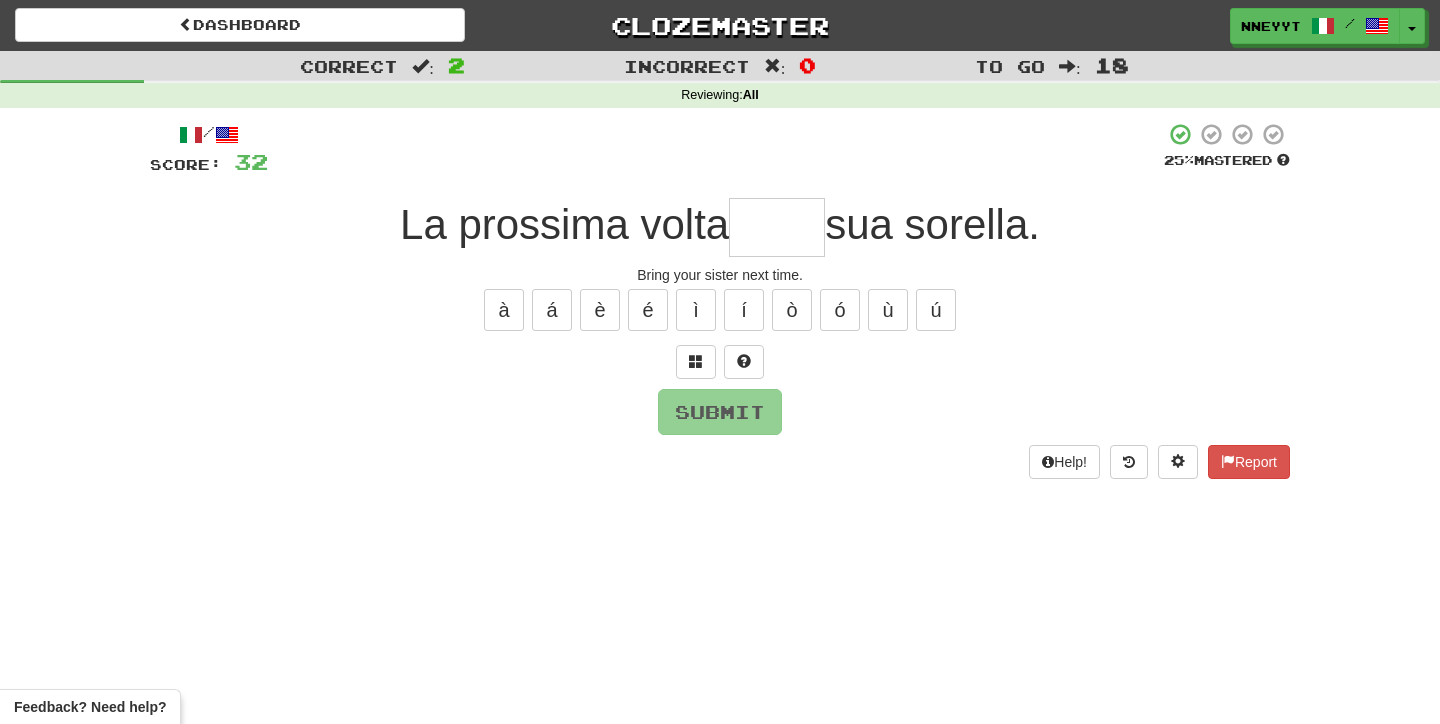type on "*" 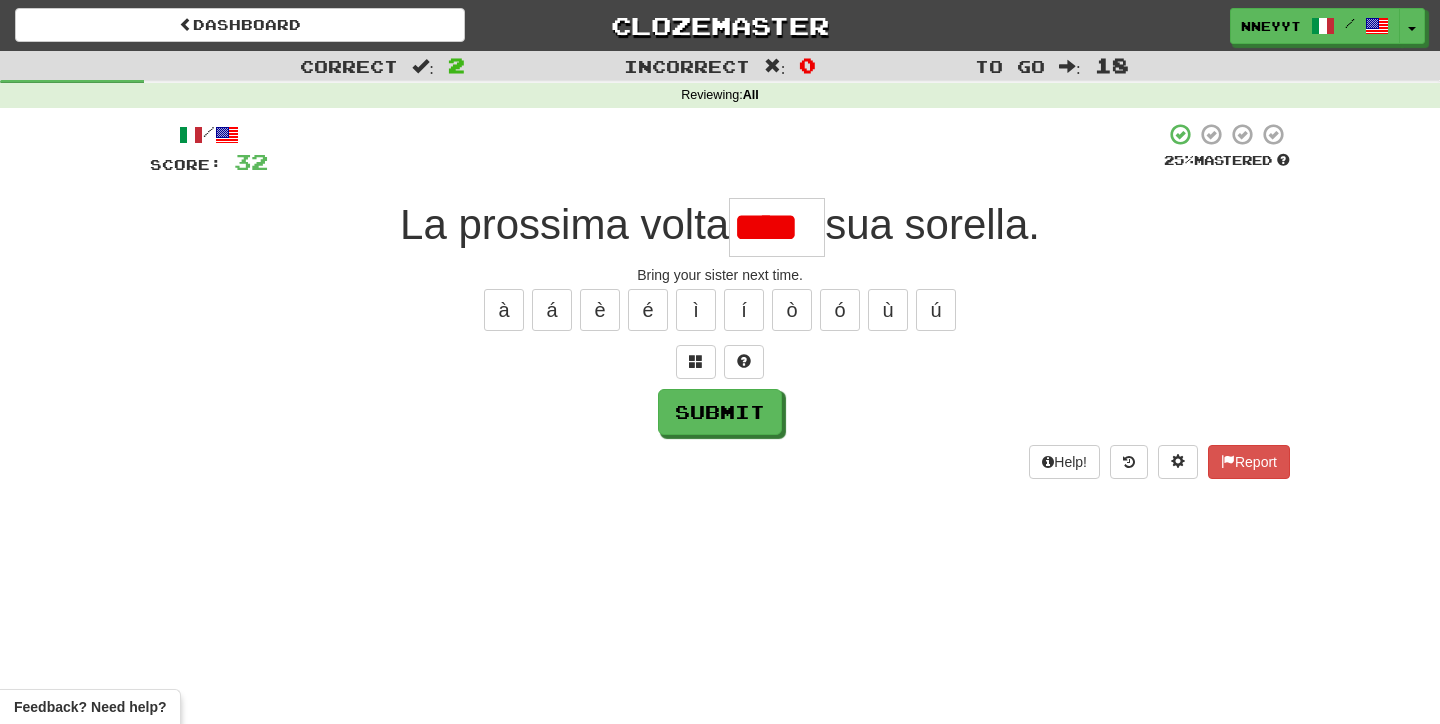 scroll, scrollTop: 0, scrollLeft: 0, axis: both 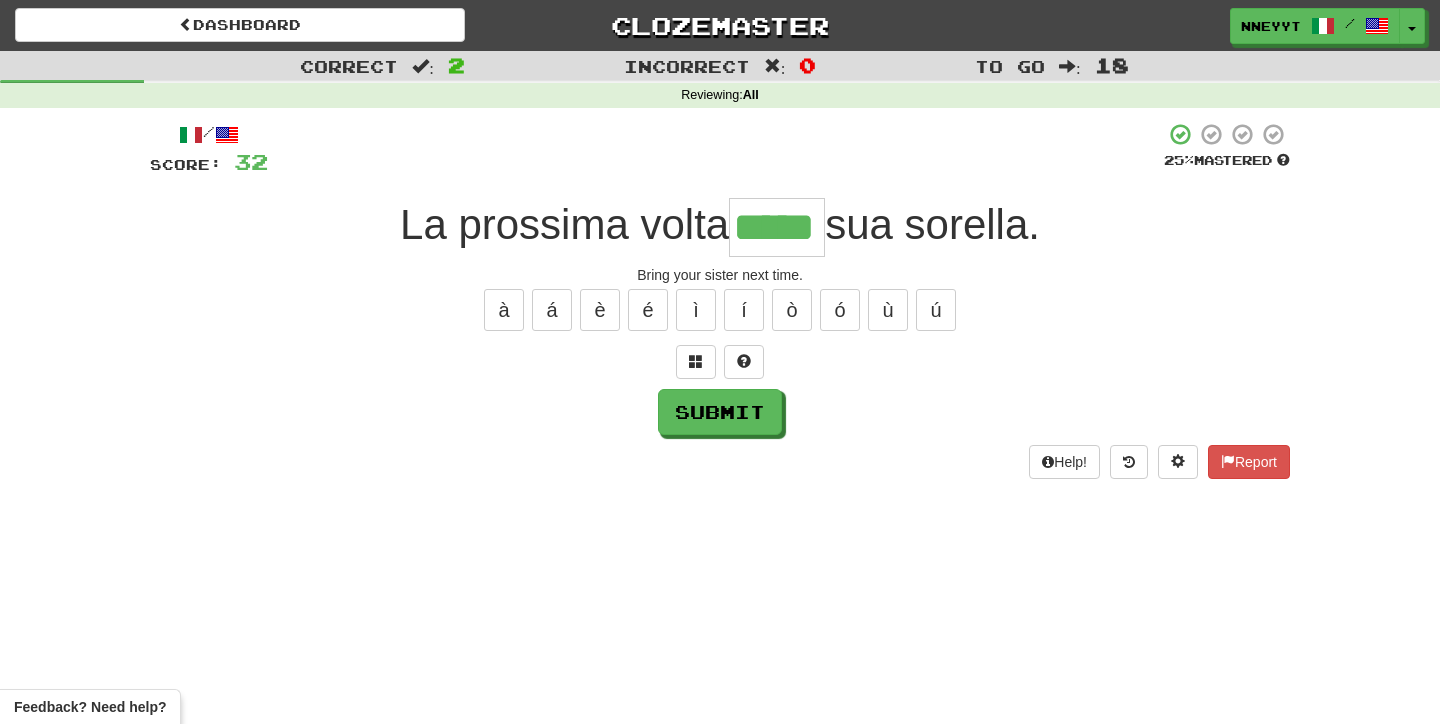 type on "*****" 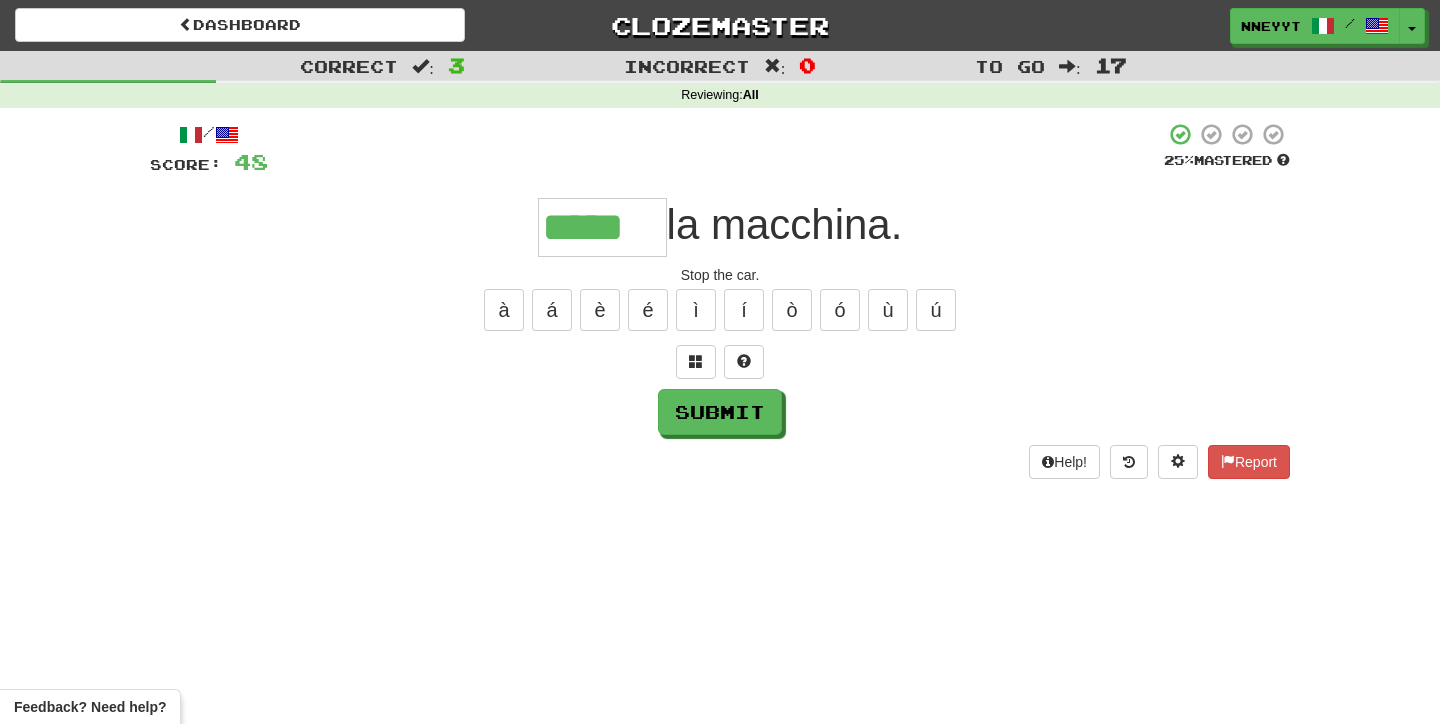 type on "*****" 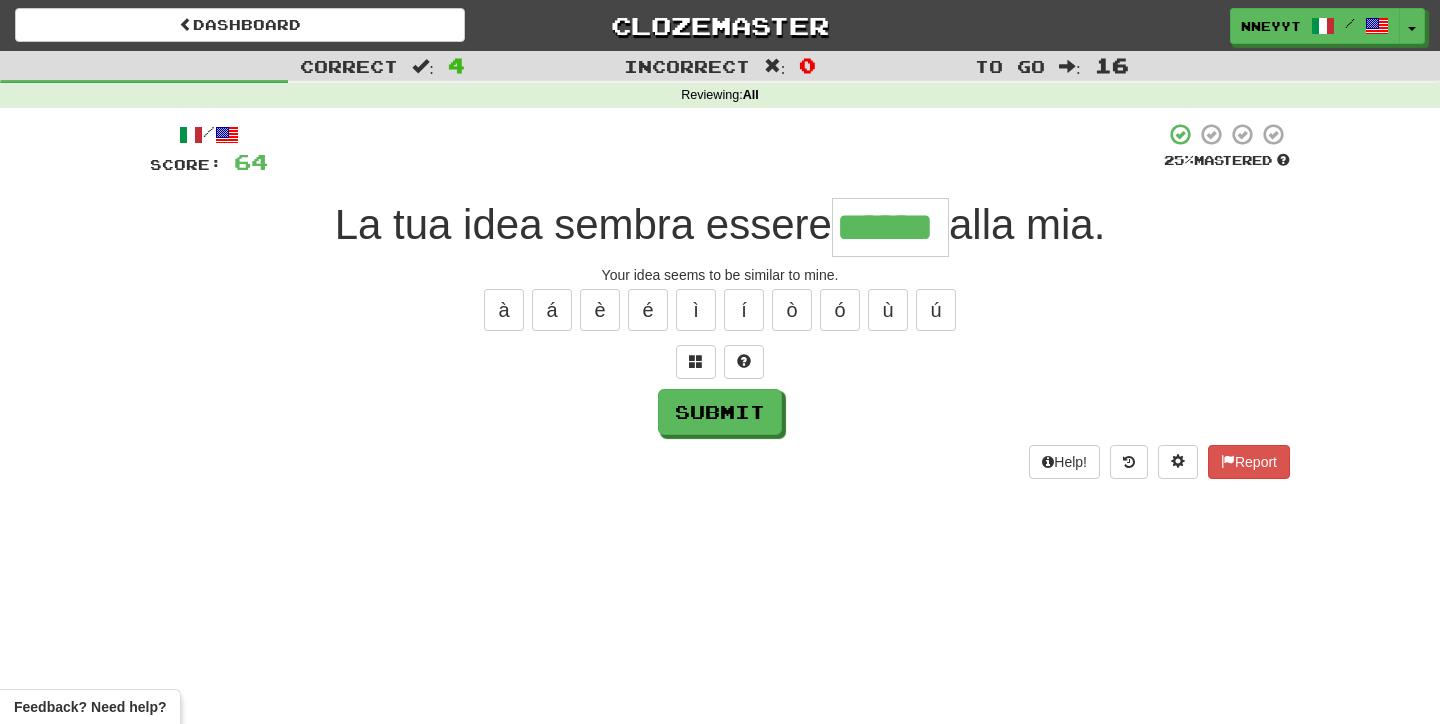 type on "******" 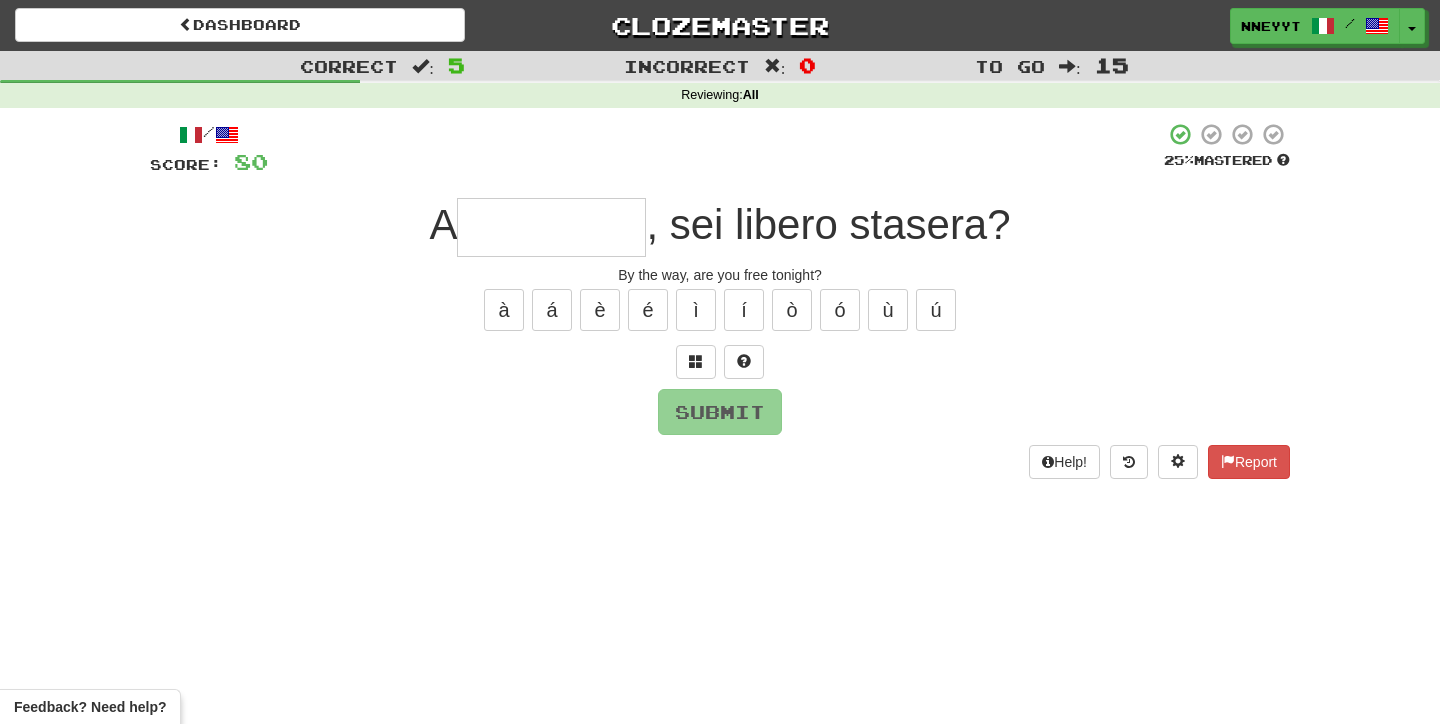 type on "*" 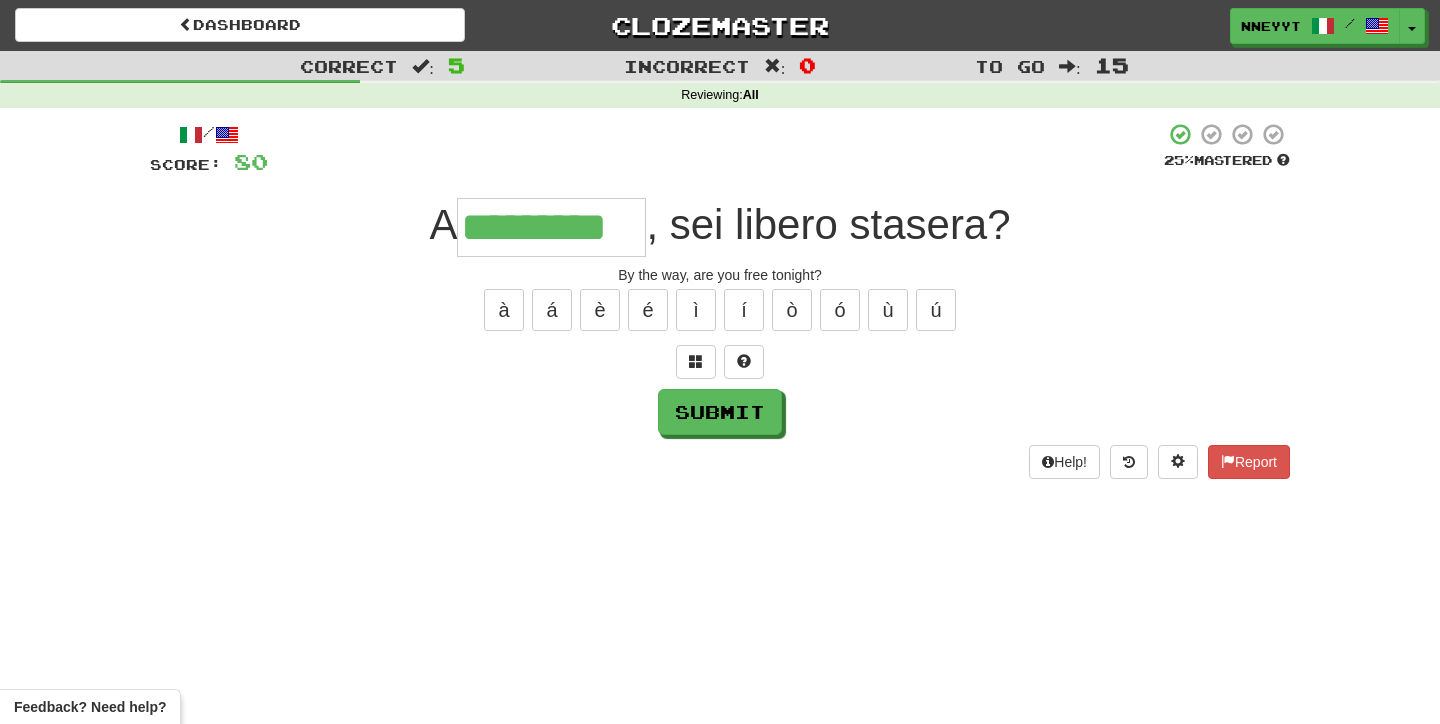type on "*********" 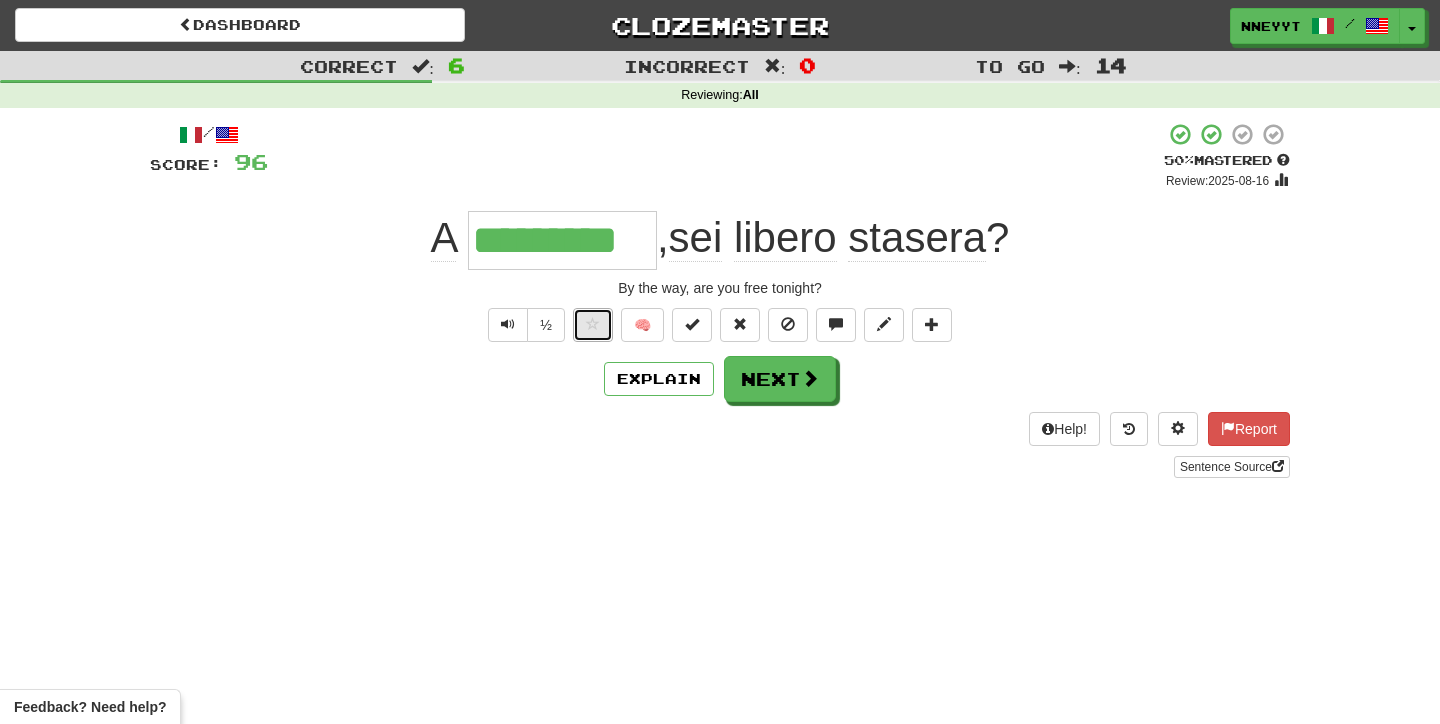 click at bounding box center (593, 324) 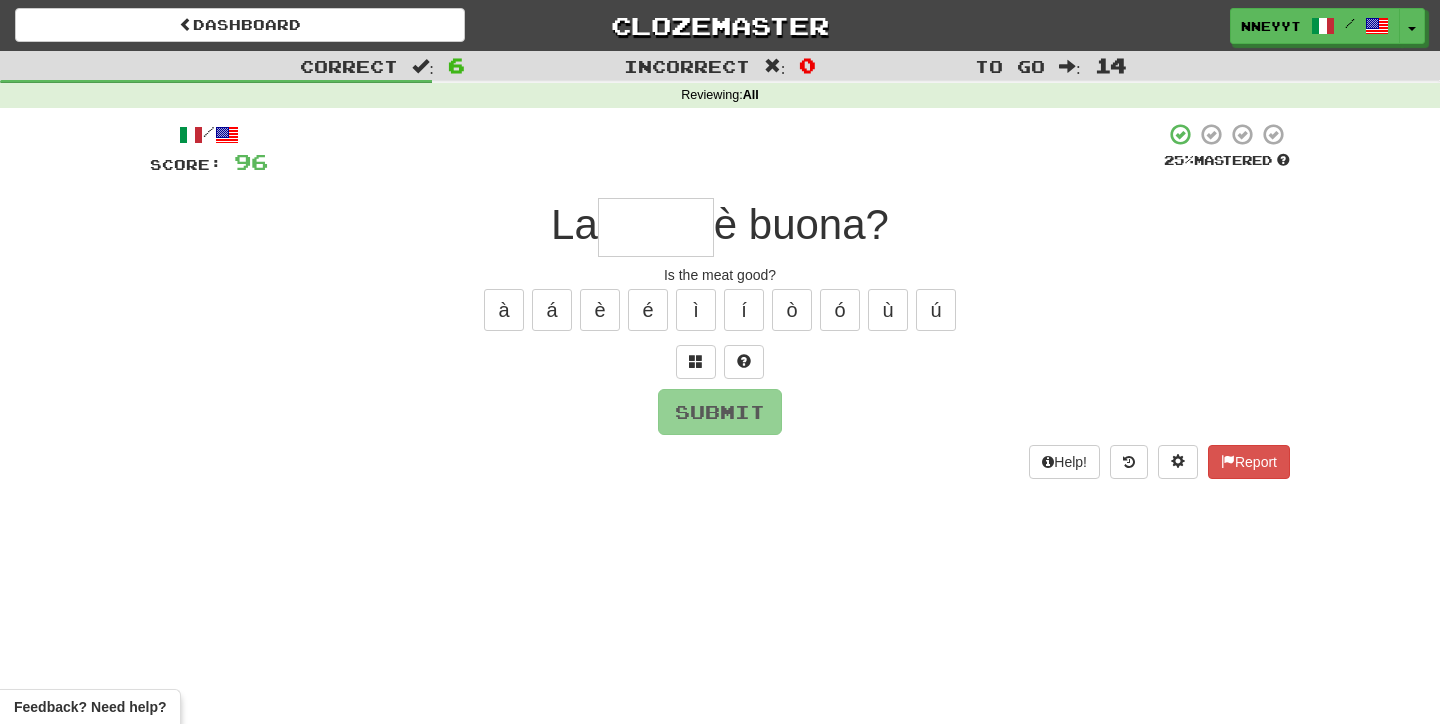 type on "*" 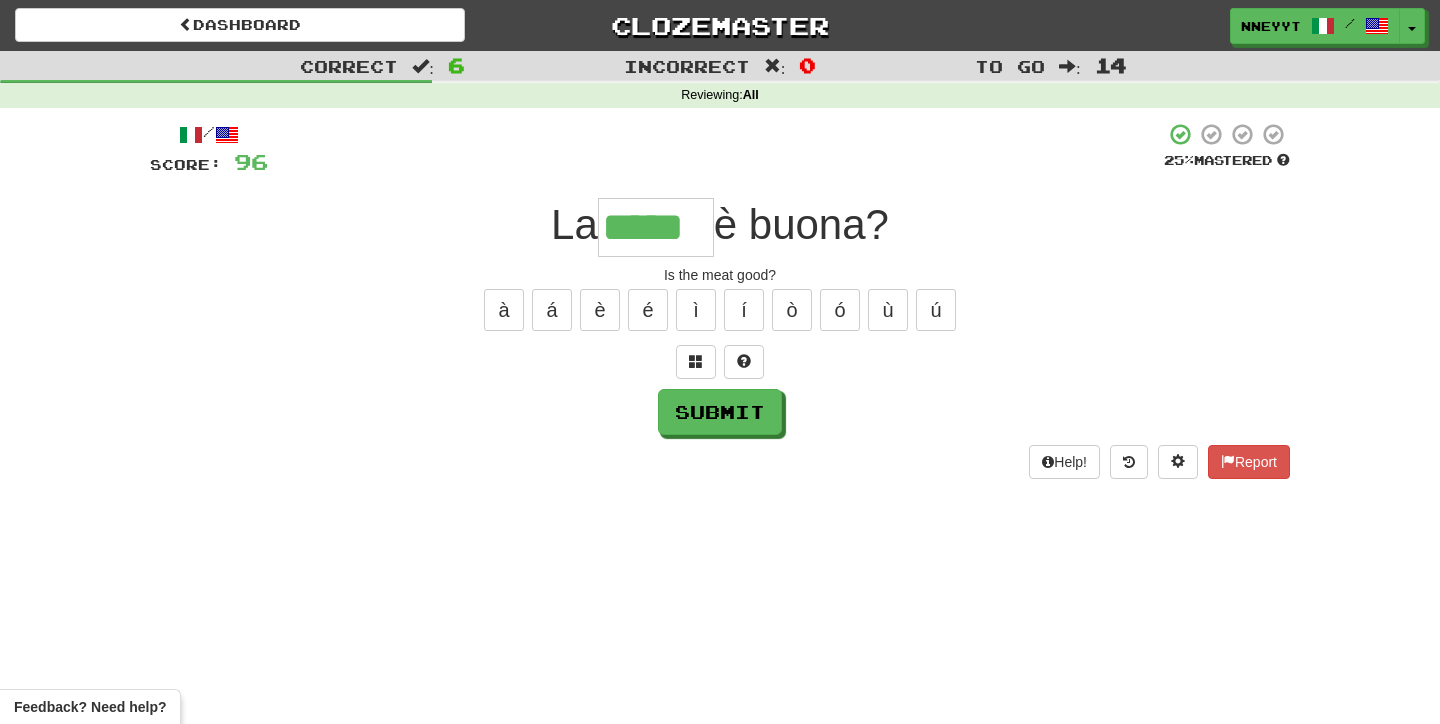 type on "*****" 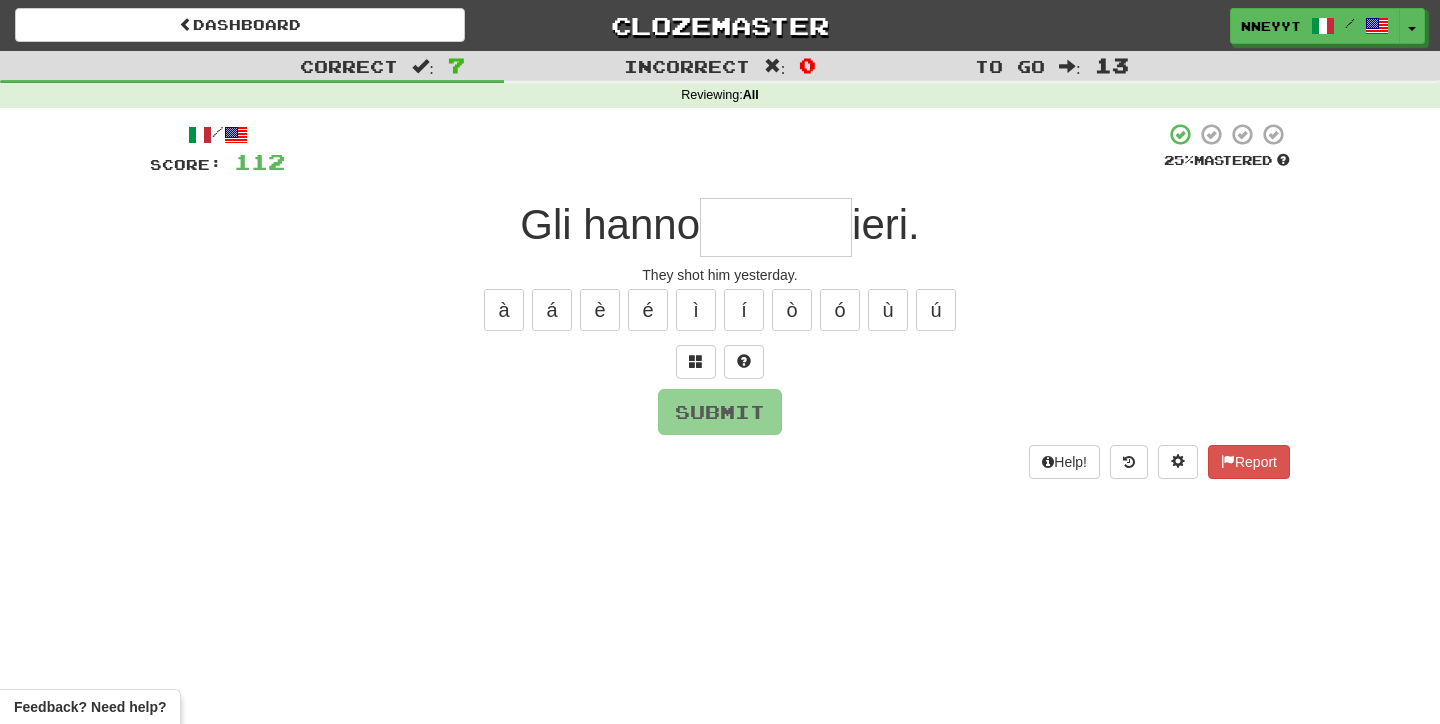 type on "*" 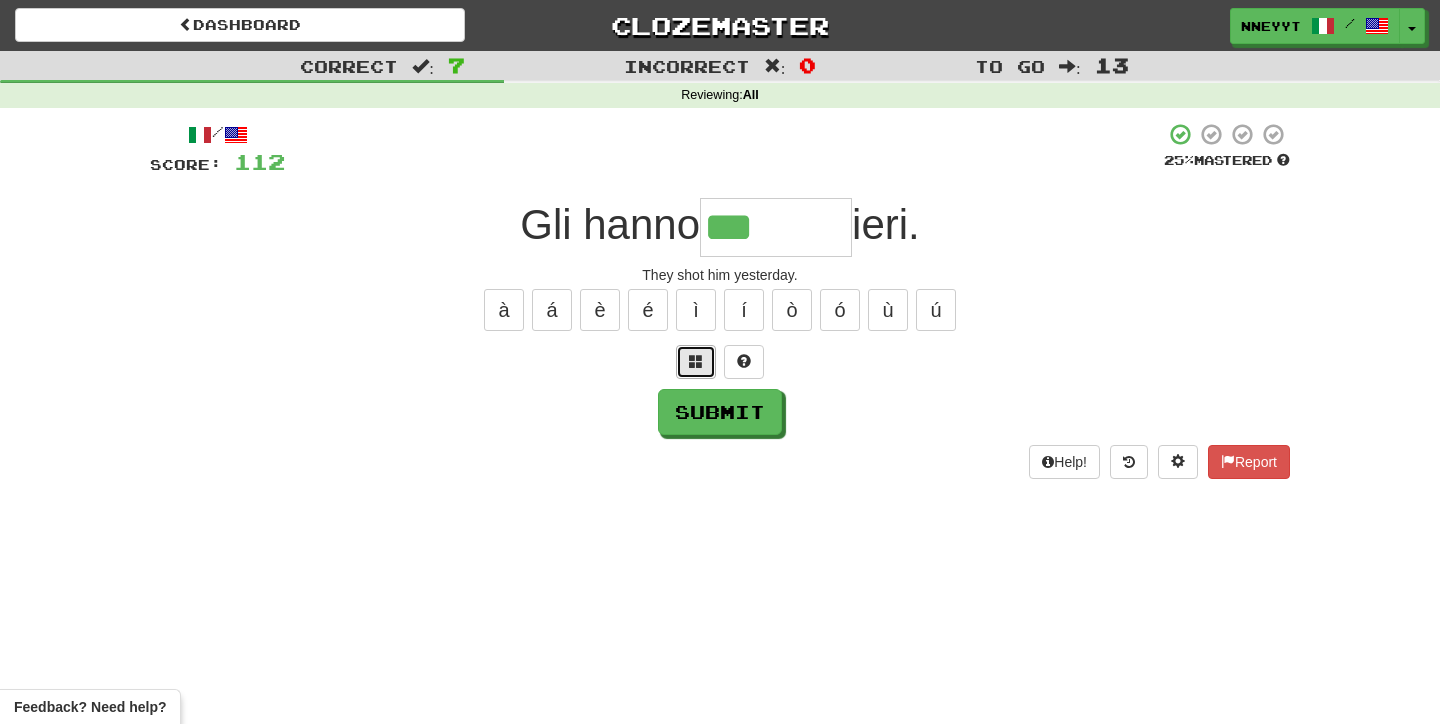 click at bounding box center (696, 361) 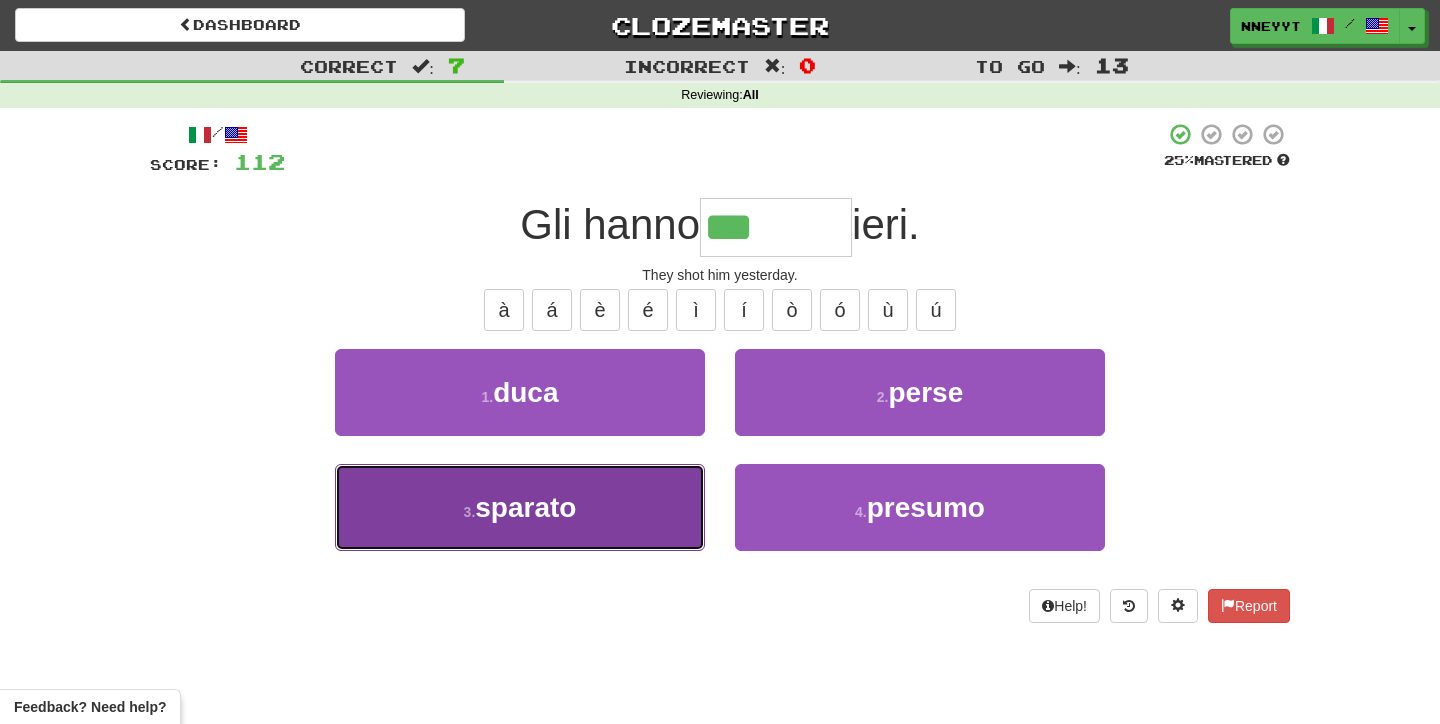click on "3 . sparato" at bounding box center (520, 507) 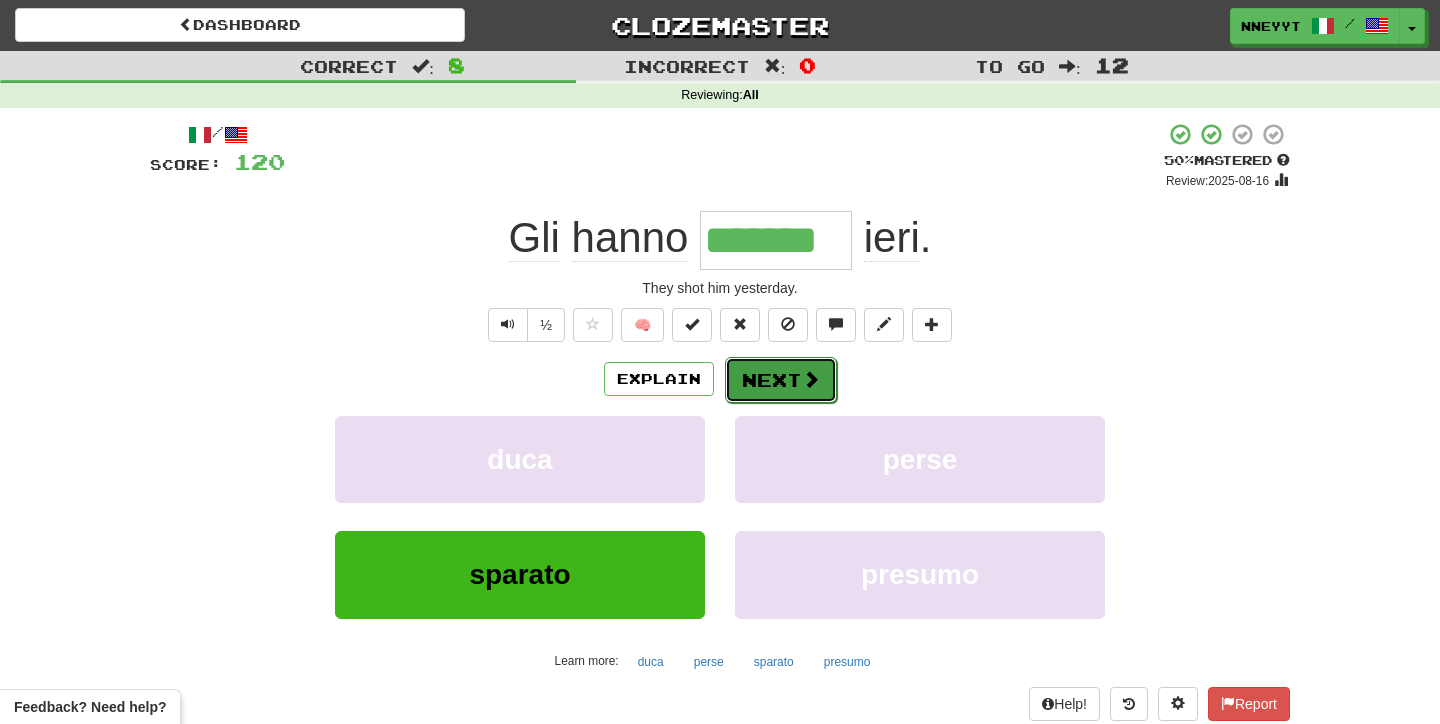 click on "Next" at bounding box center (781, 380) 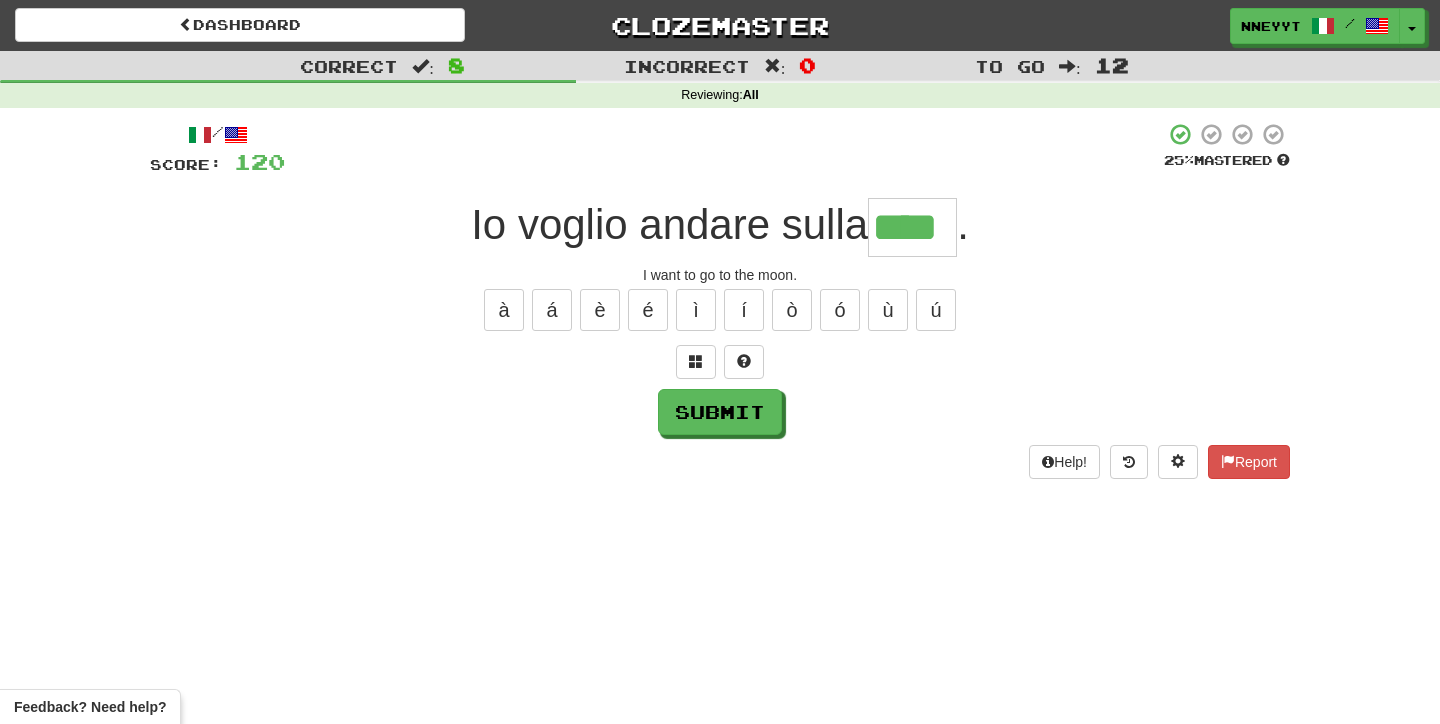 type on "****" 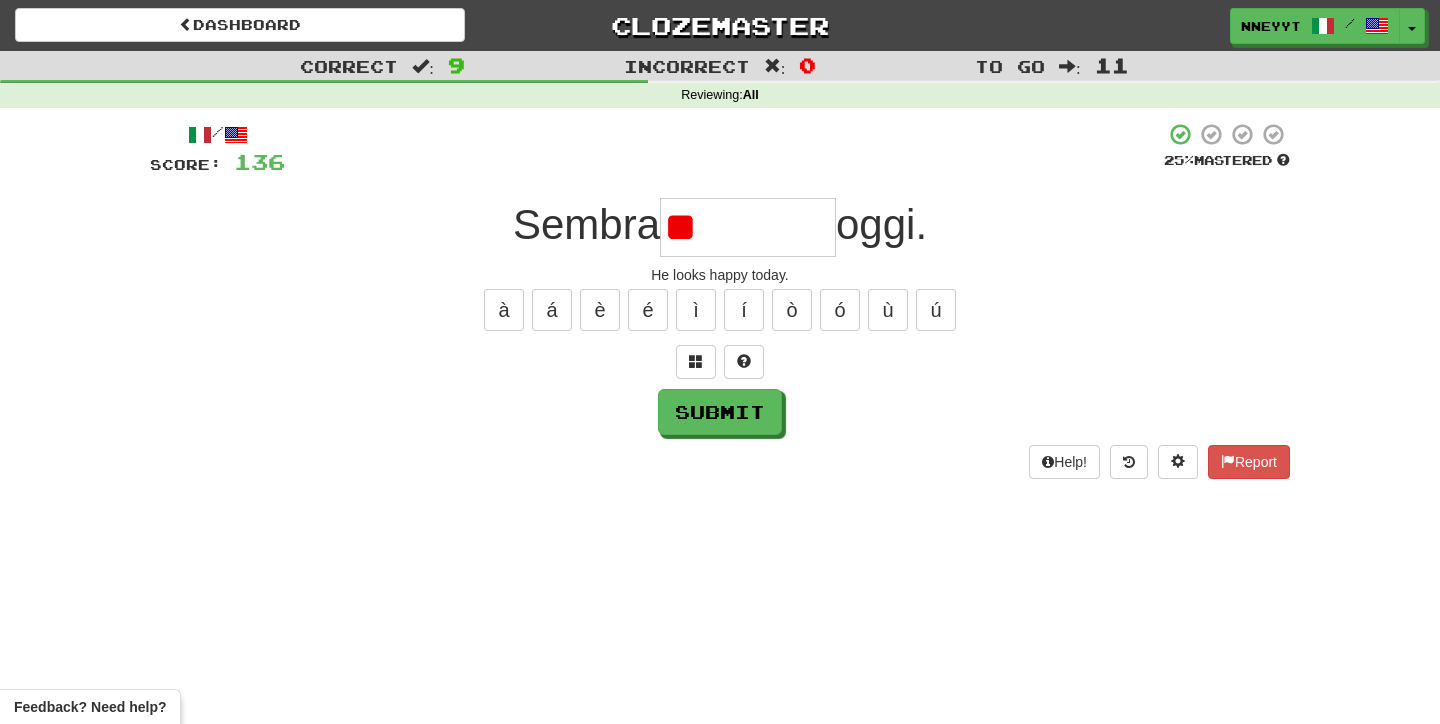 type on "*" 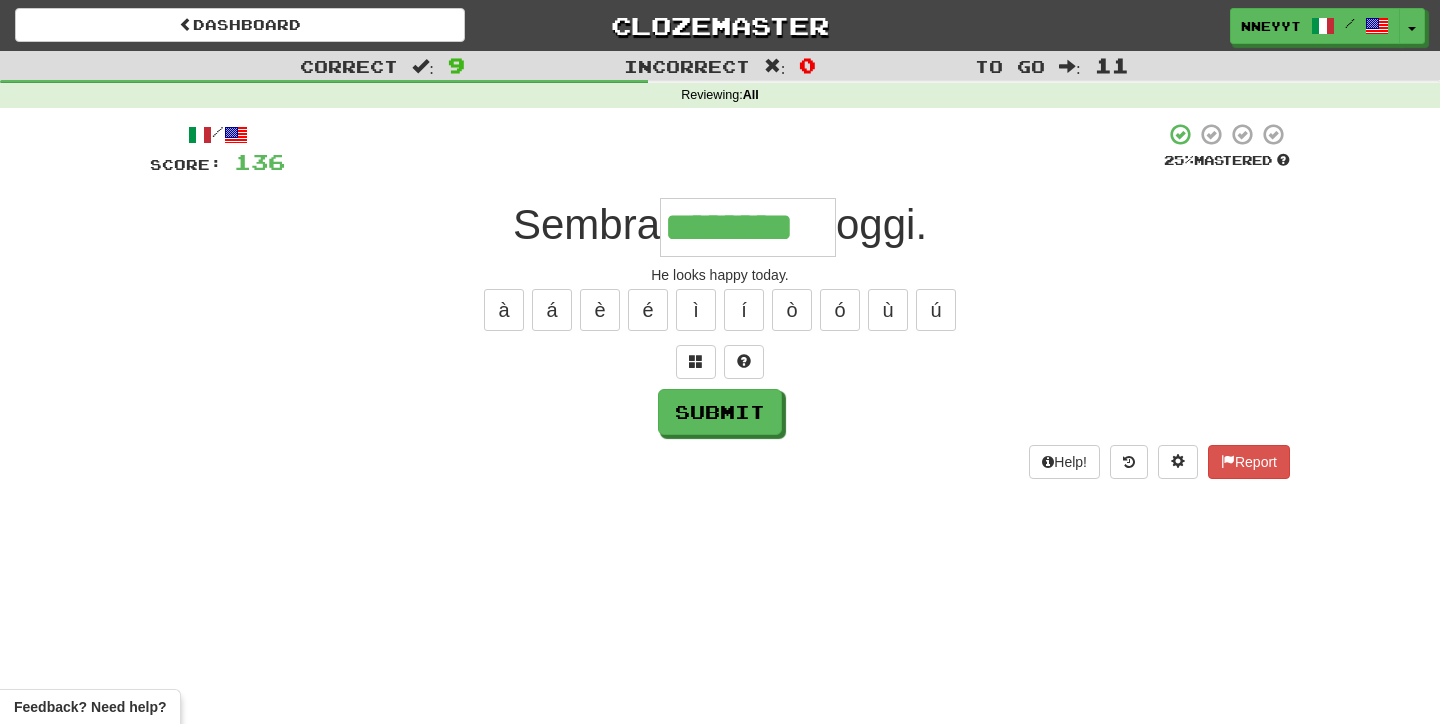 type on "********" 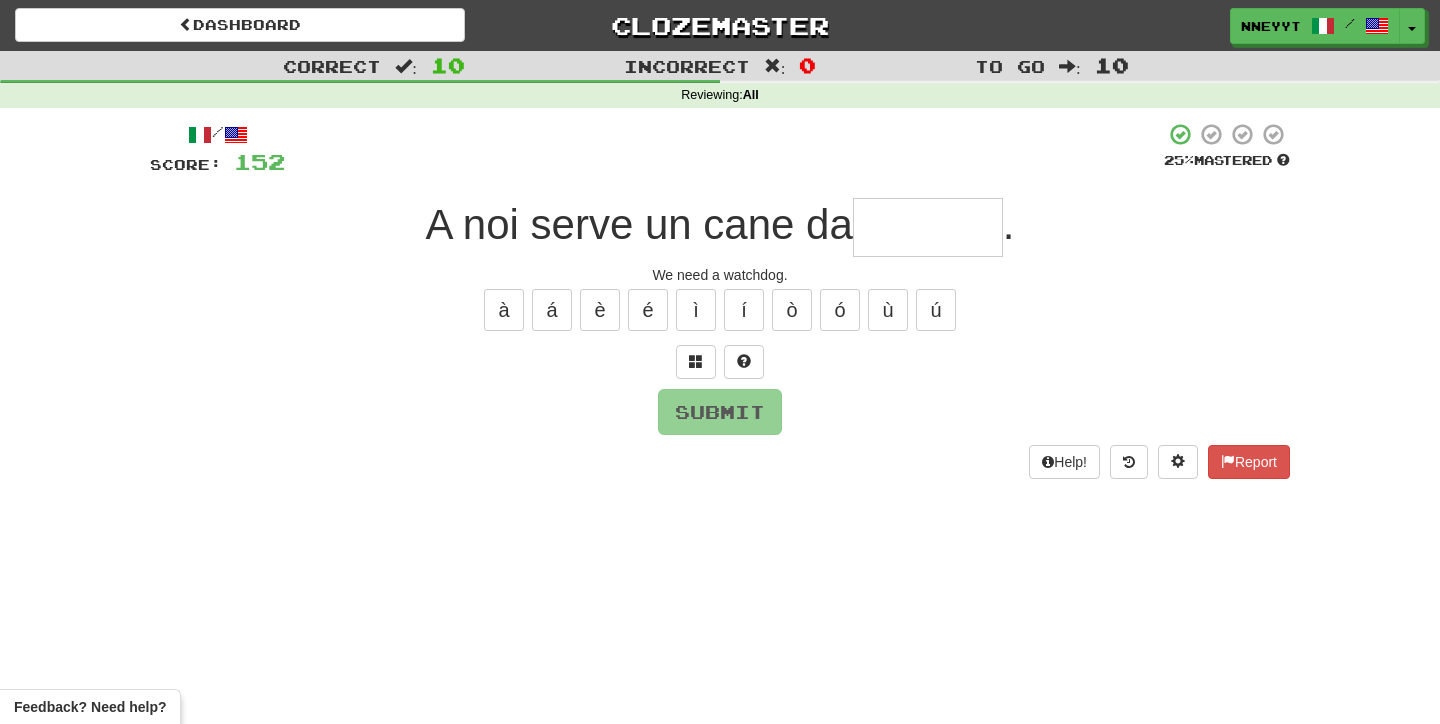 type on "*" 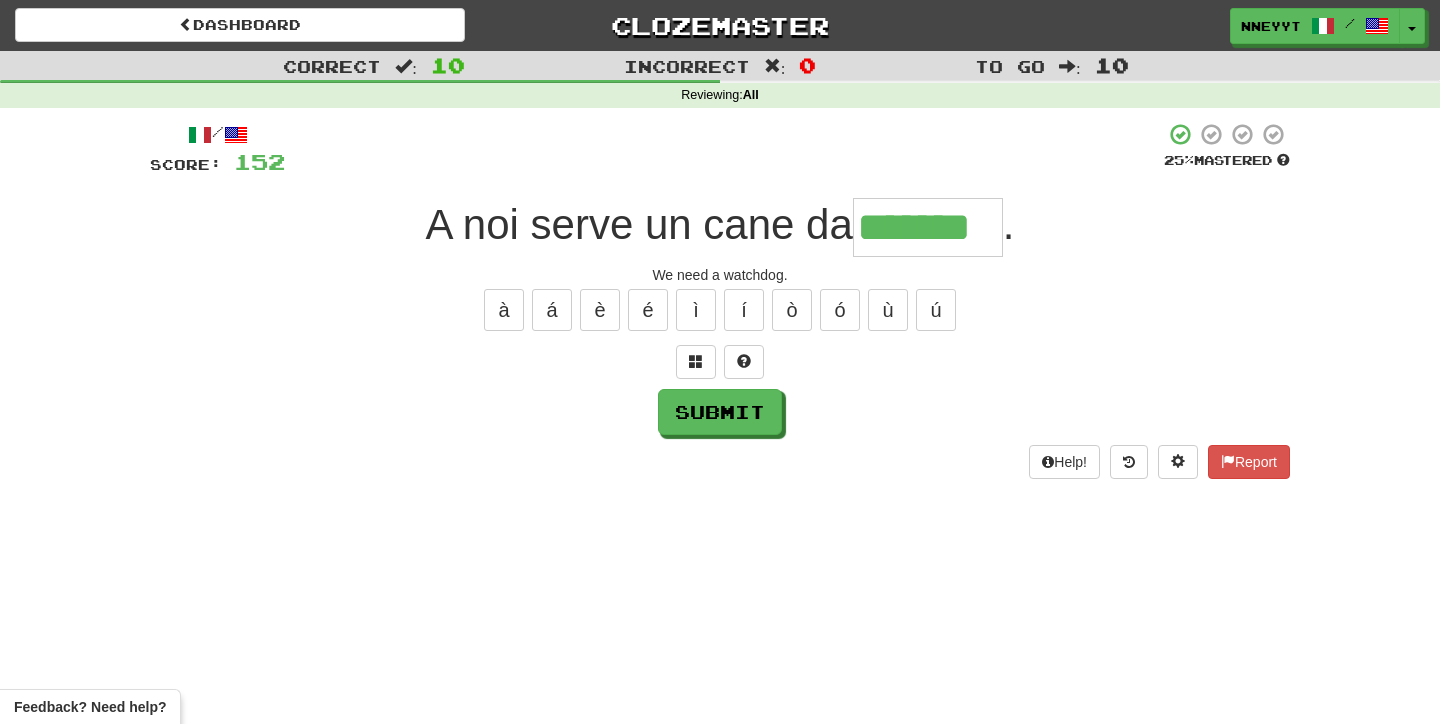 type on "*******" 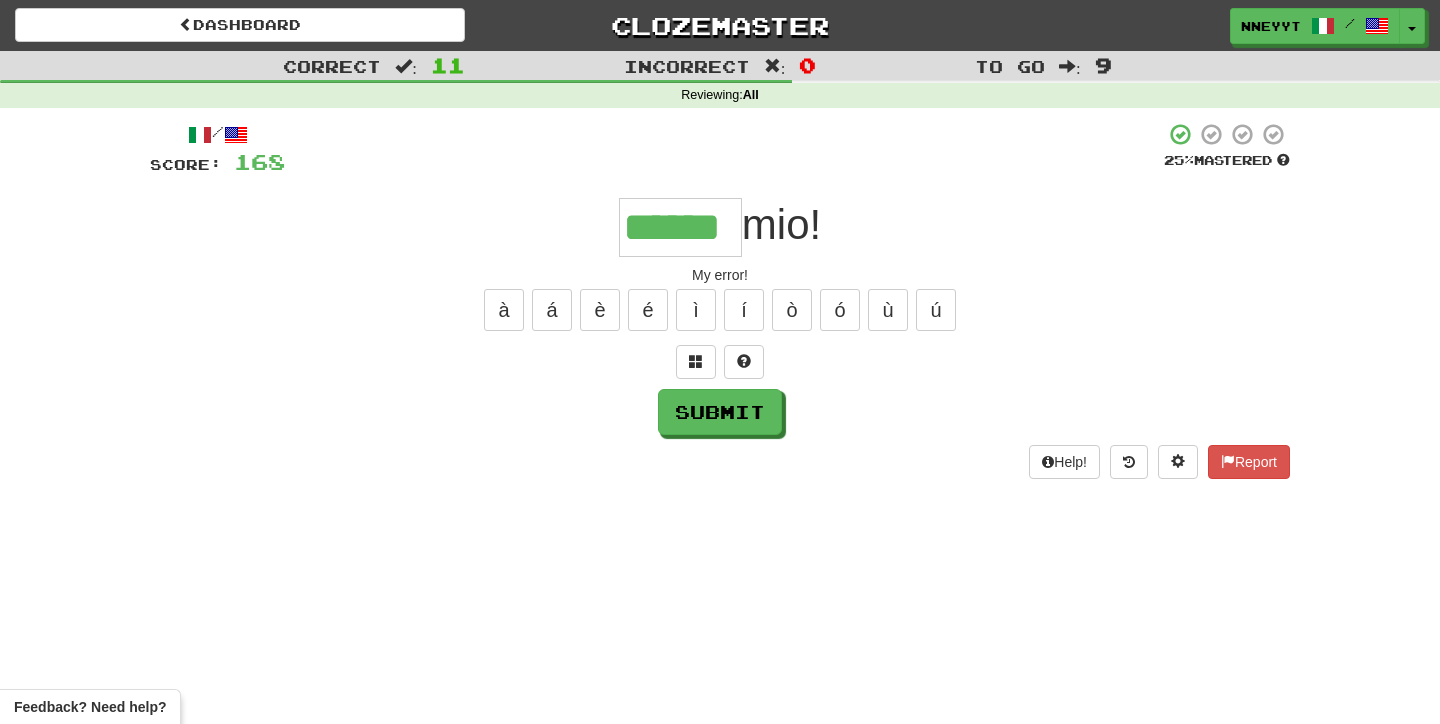 type on "******" 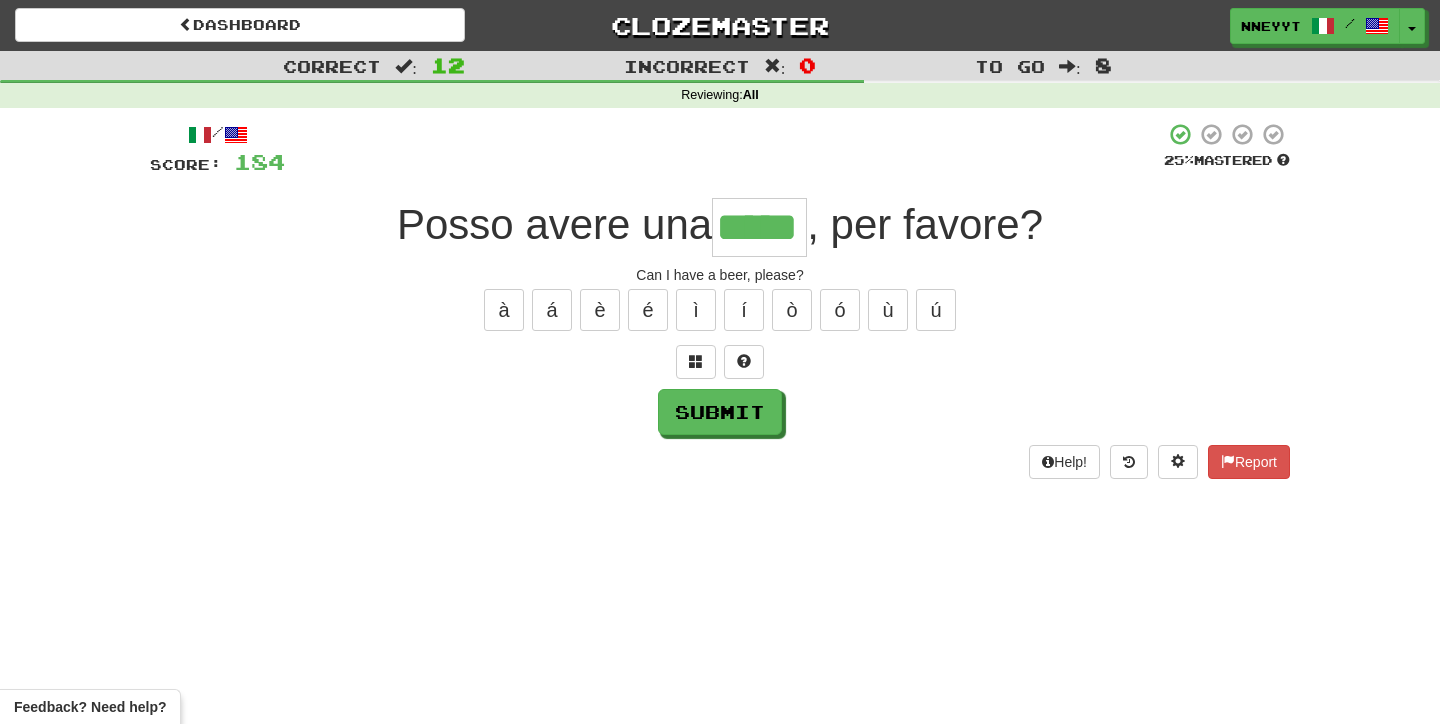 type on "*****" 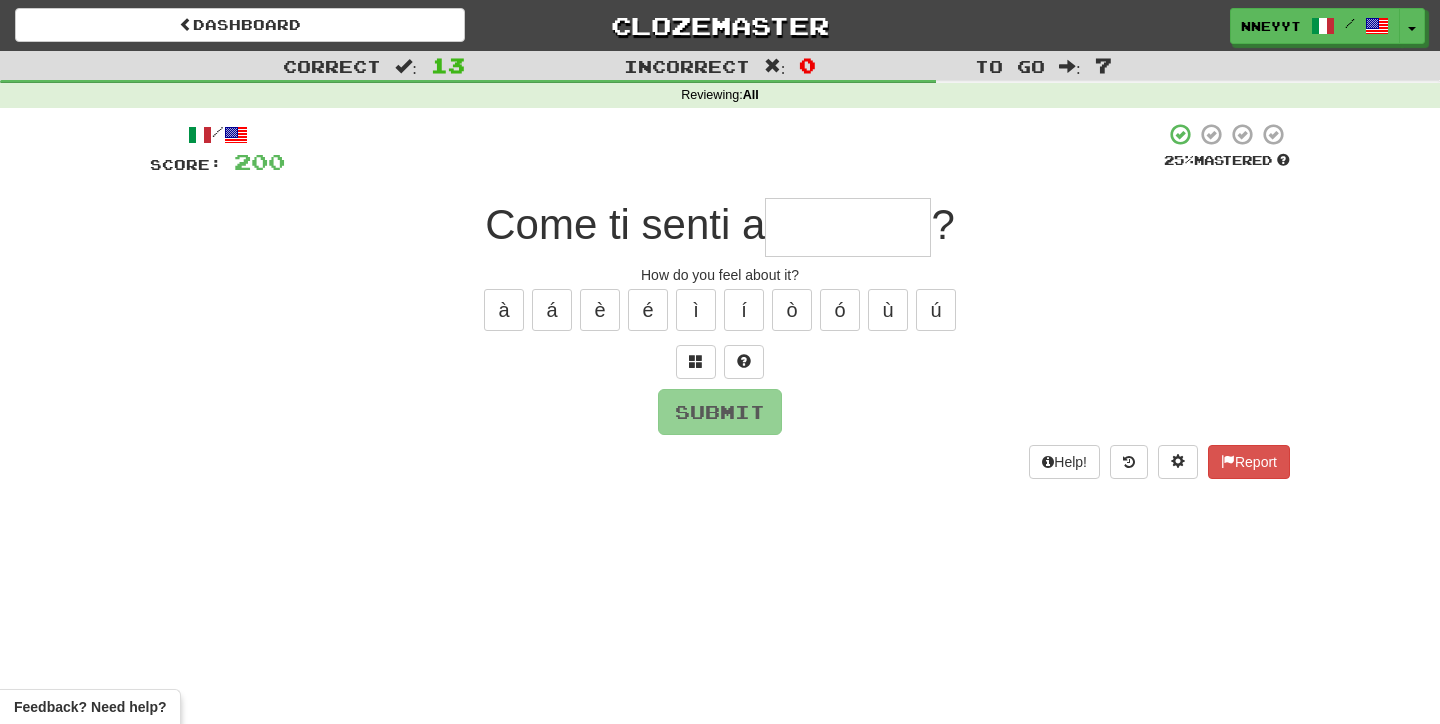 type on "*" 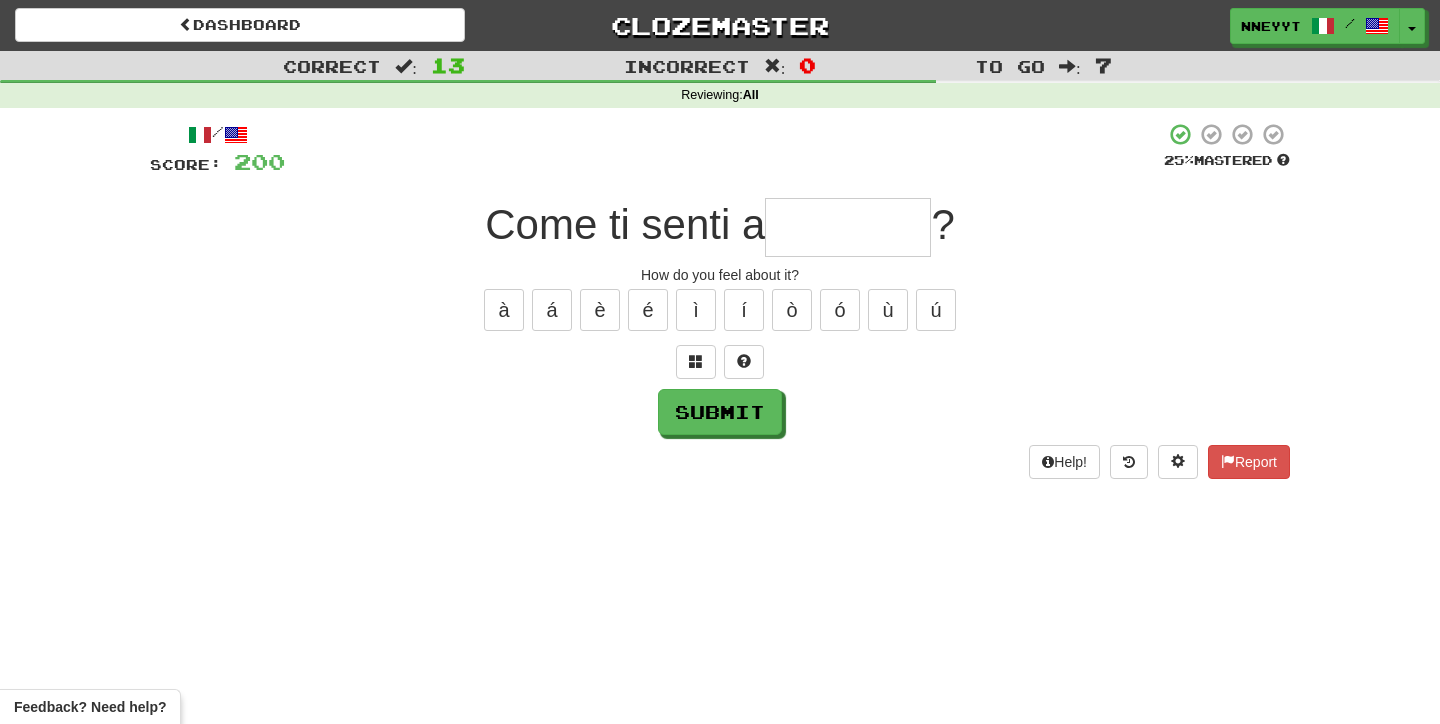 type on "*" 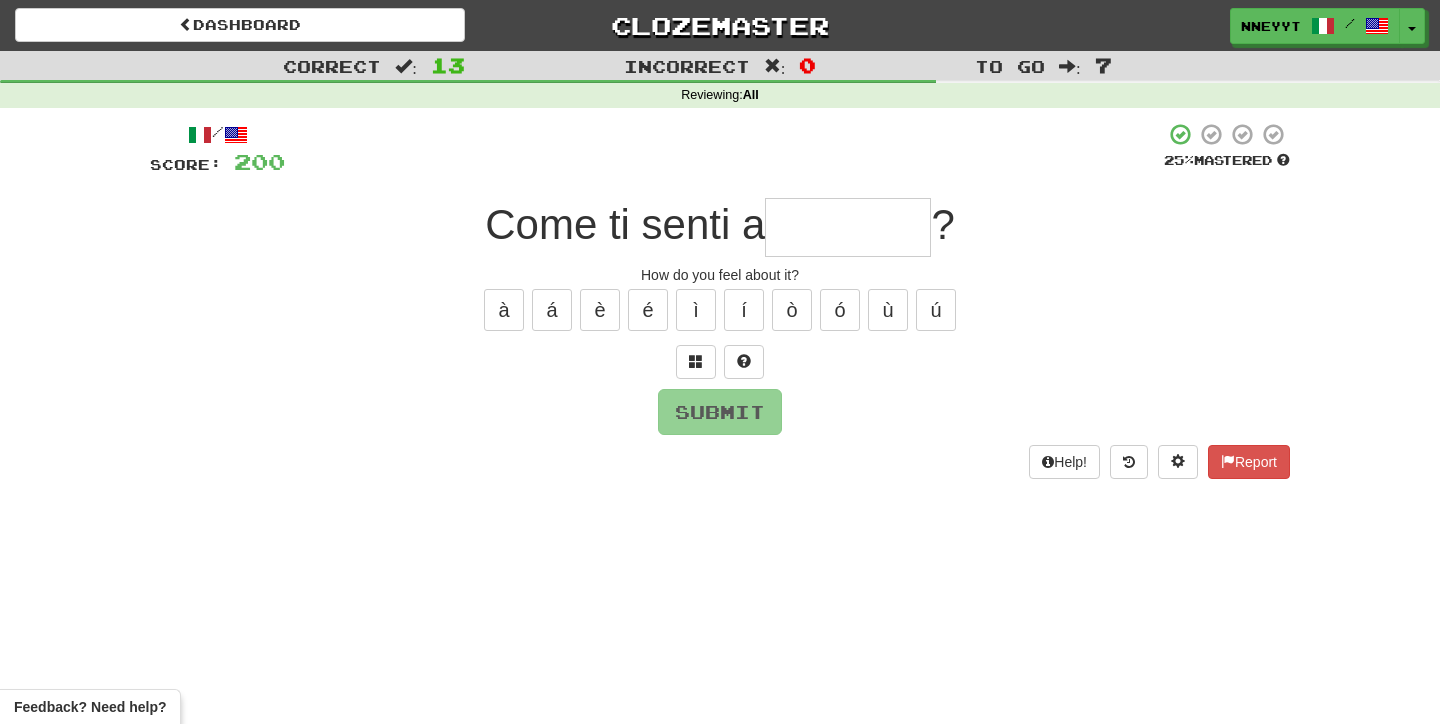 type on "*" 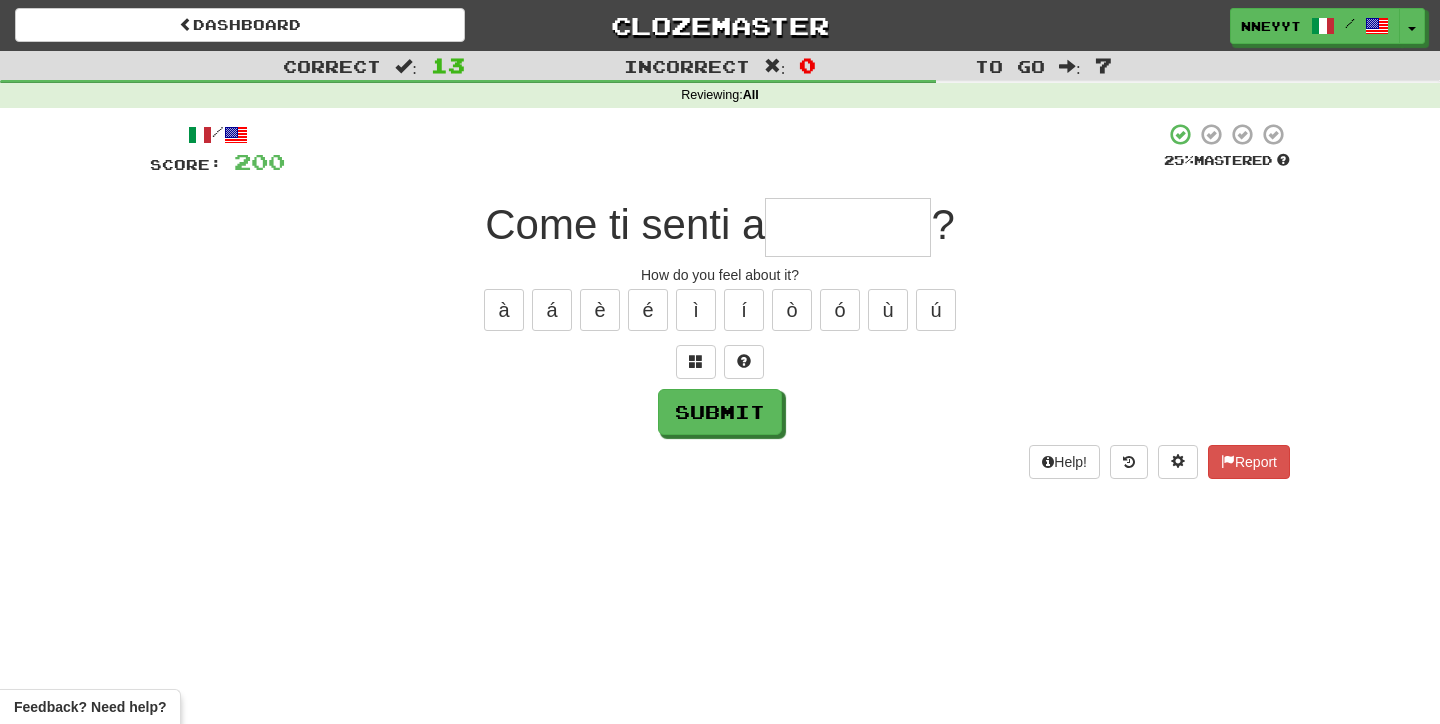 type on "*" 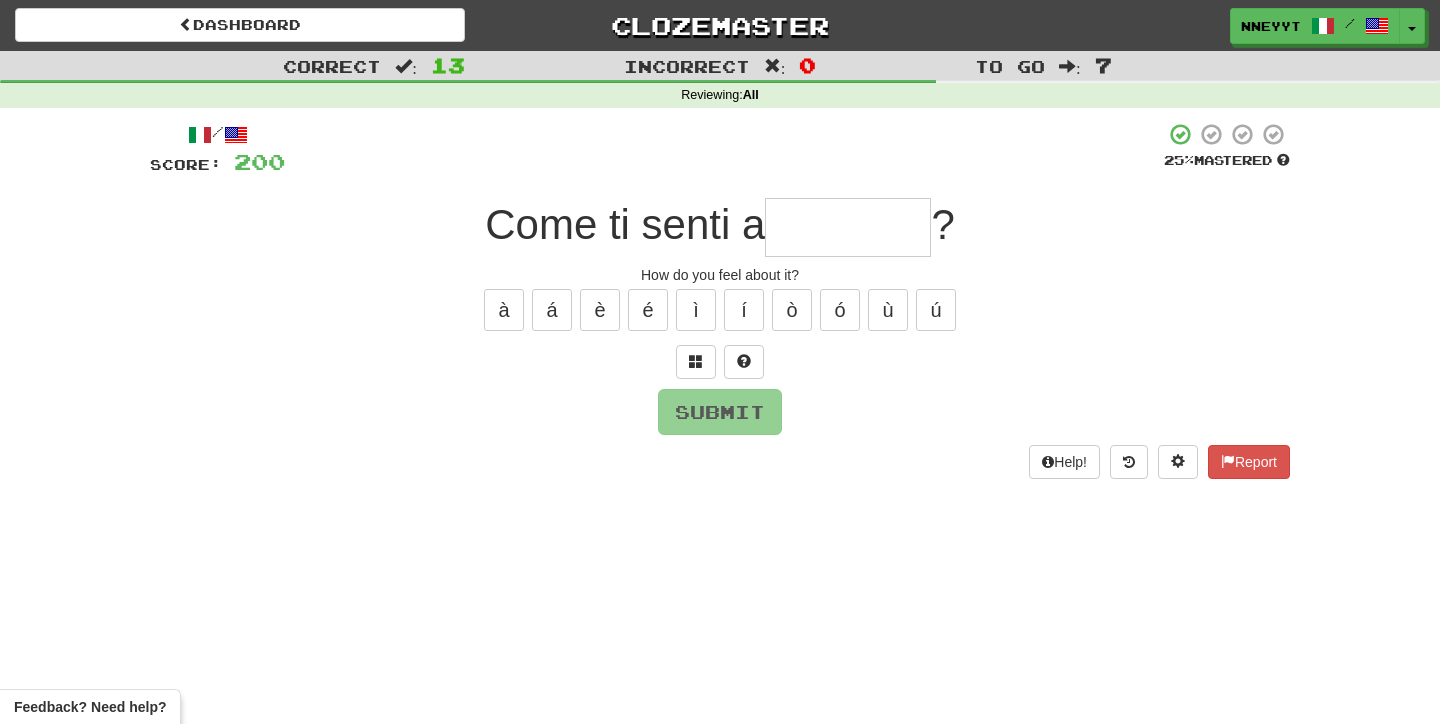 type on "*" 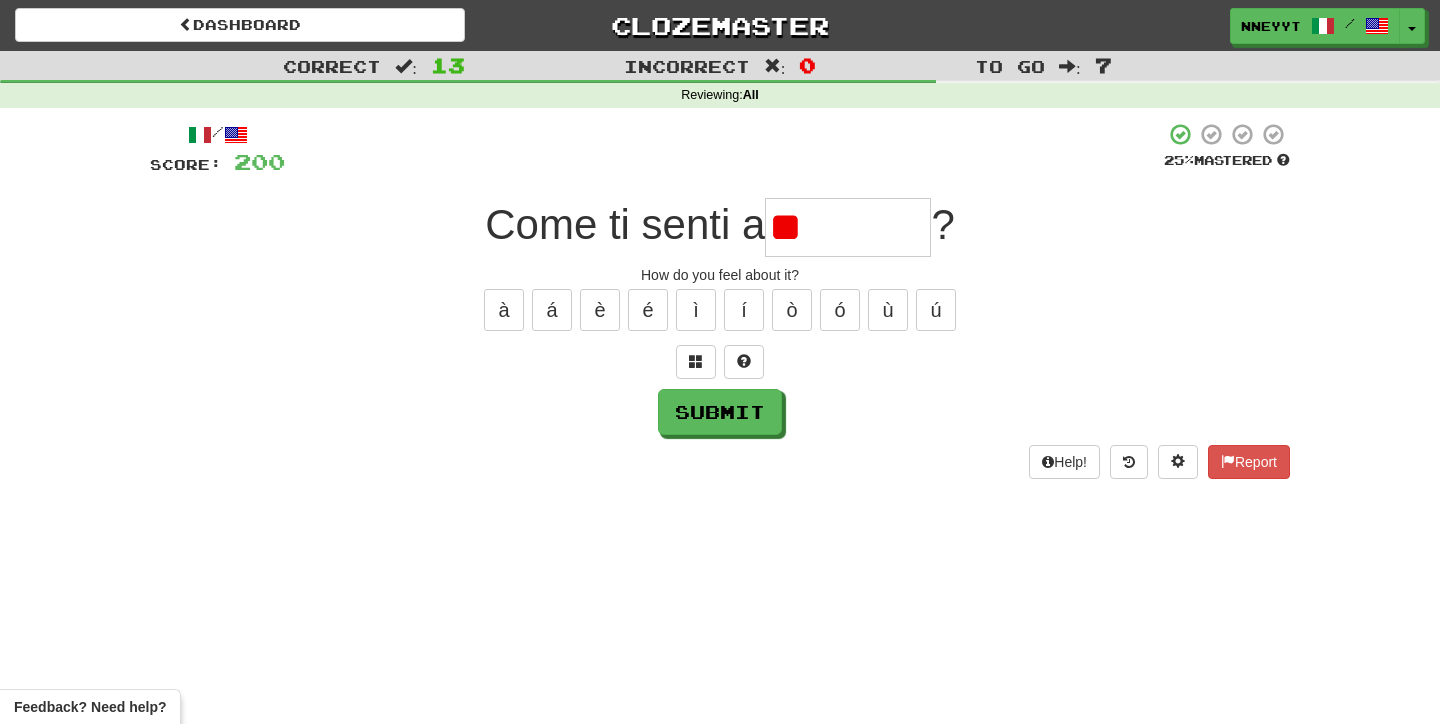 type on "*" 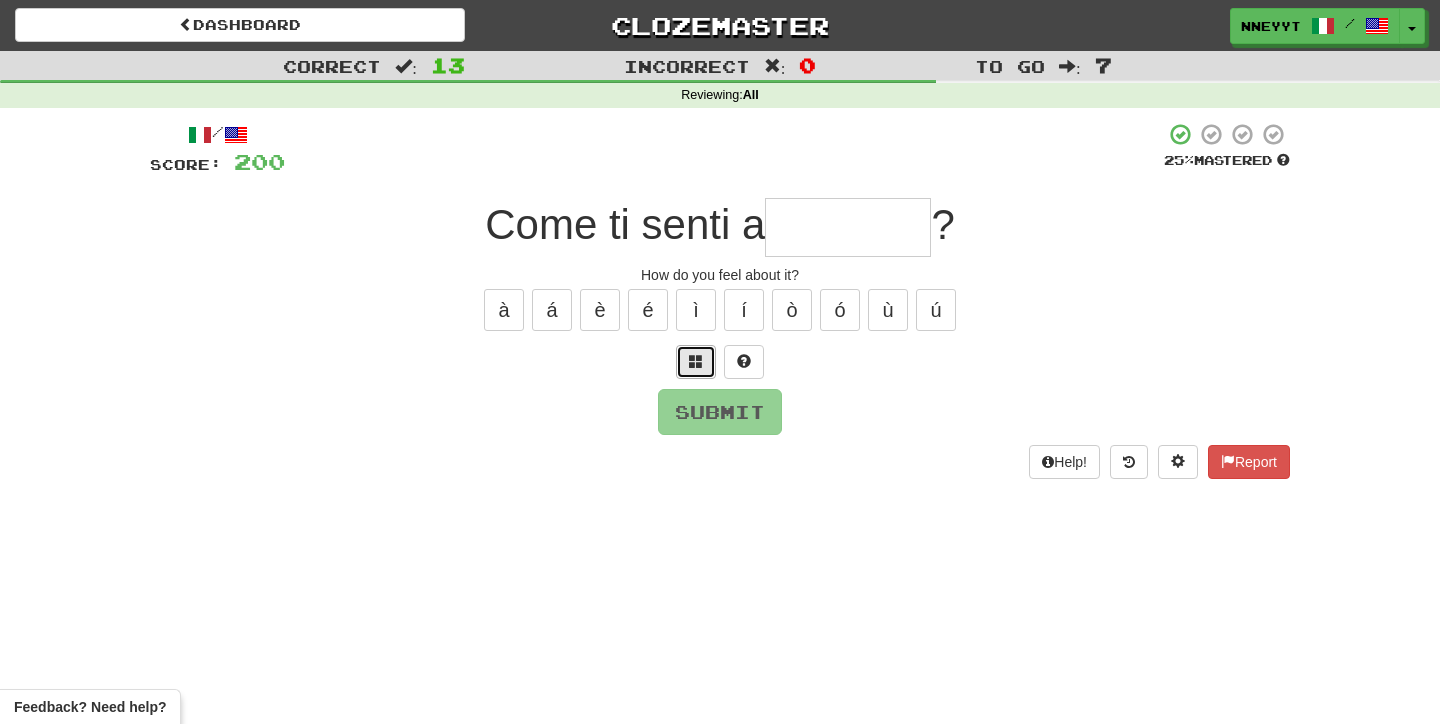 click at bounding box center (696, 362) 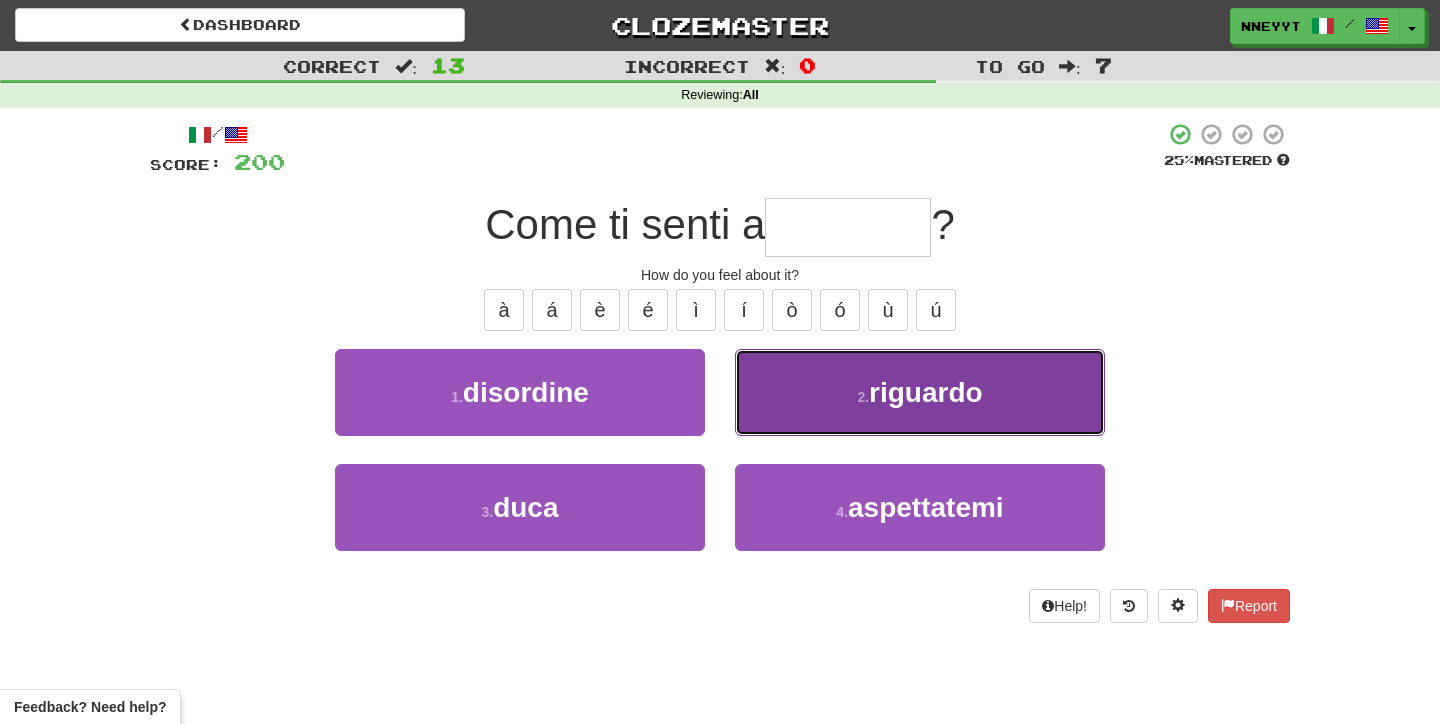 click on "2 . riguardo" at bounding box center [920, 392] 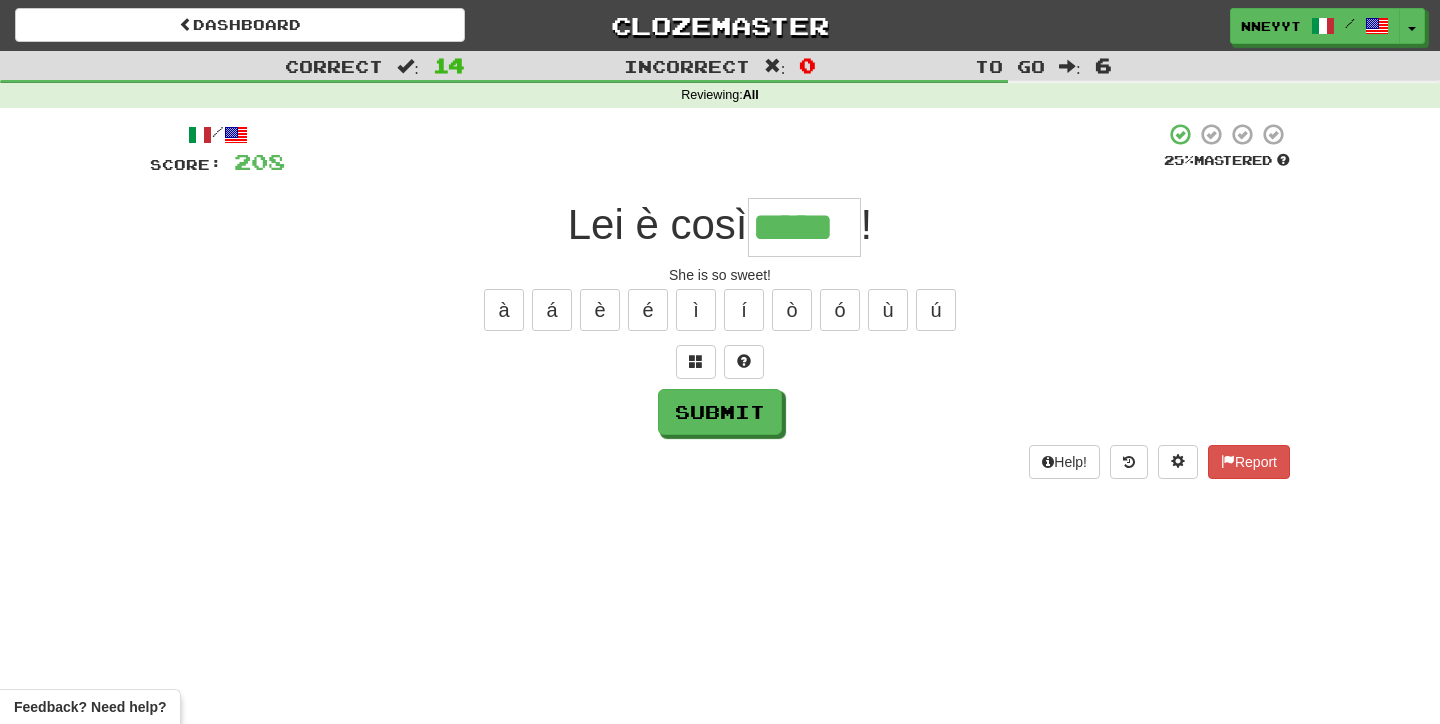 type on "*****" 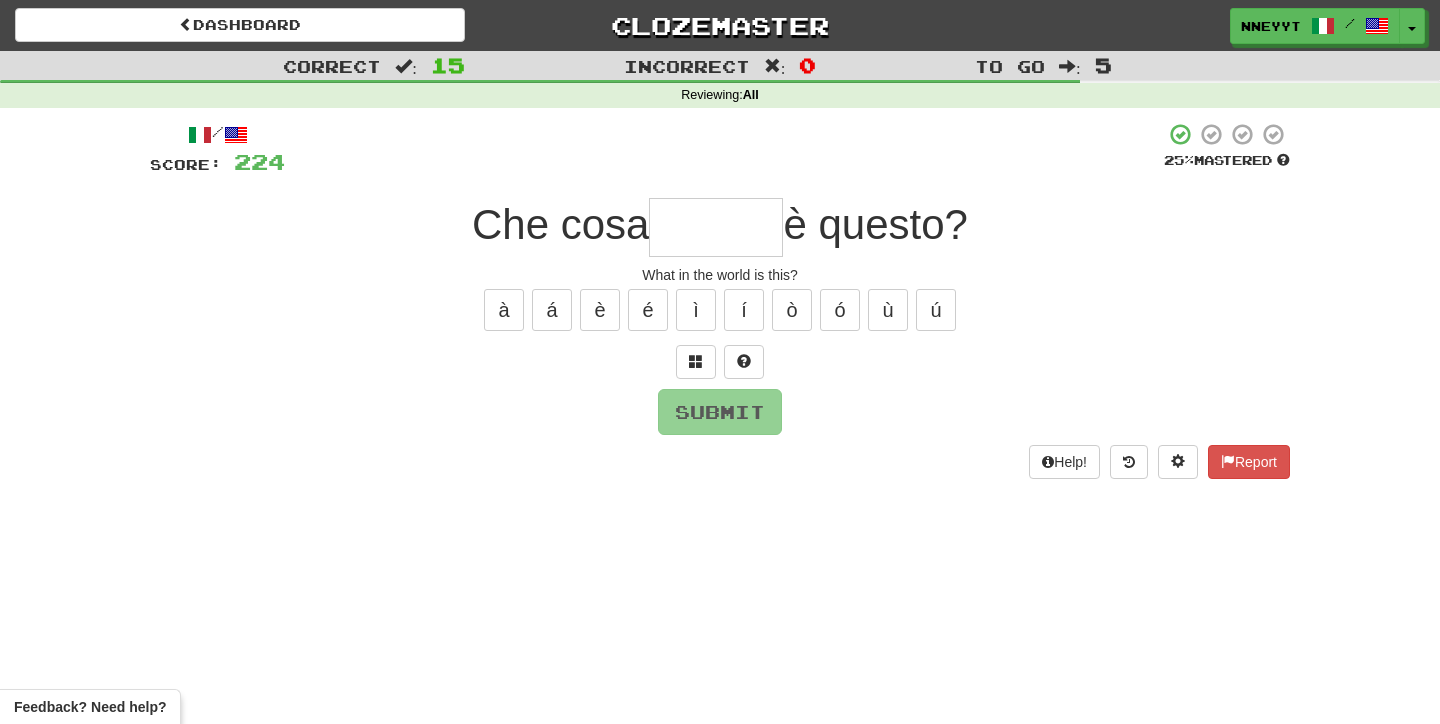 type on "*" 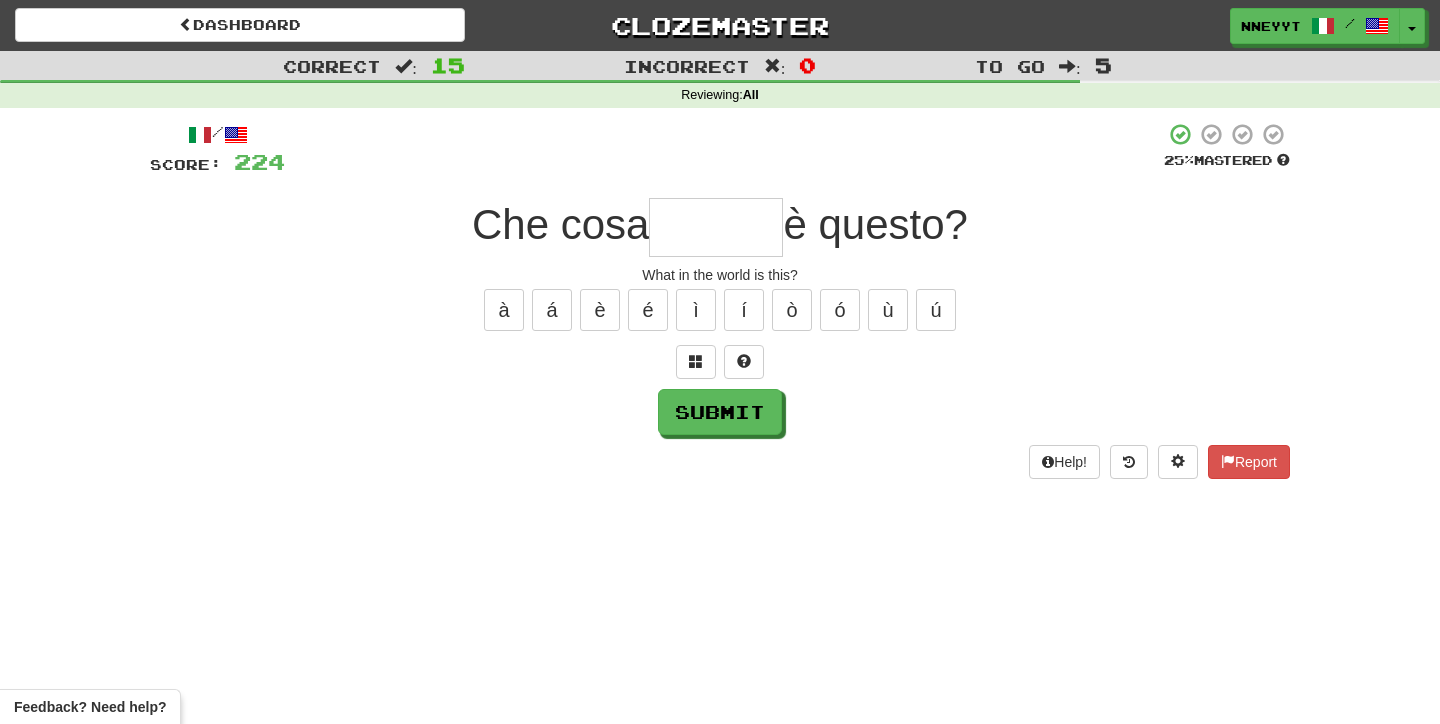 type on "*" 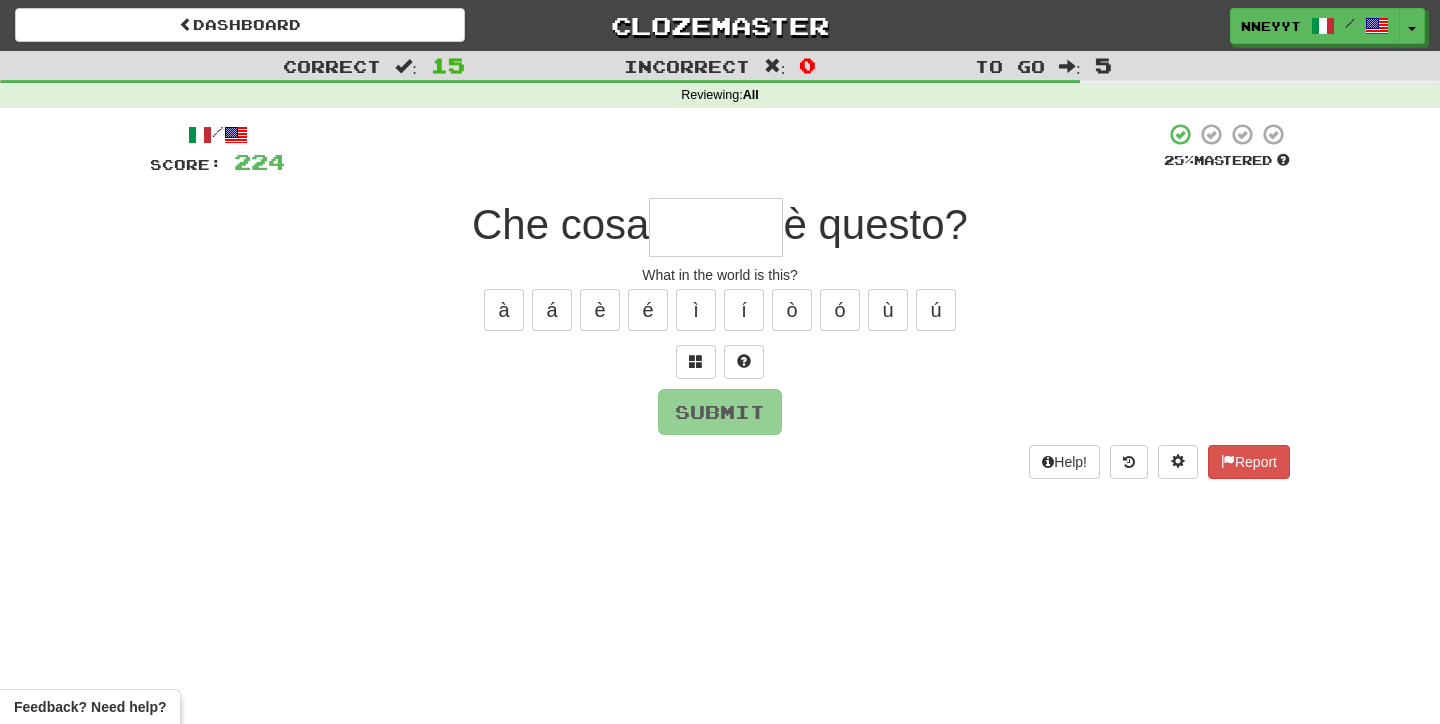 type on "*" 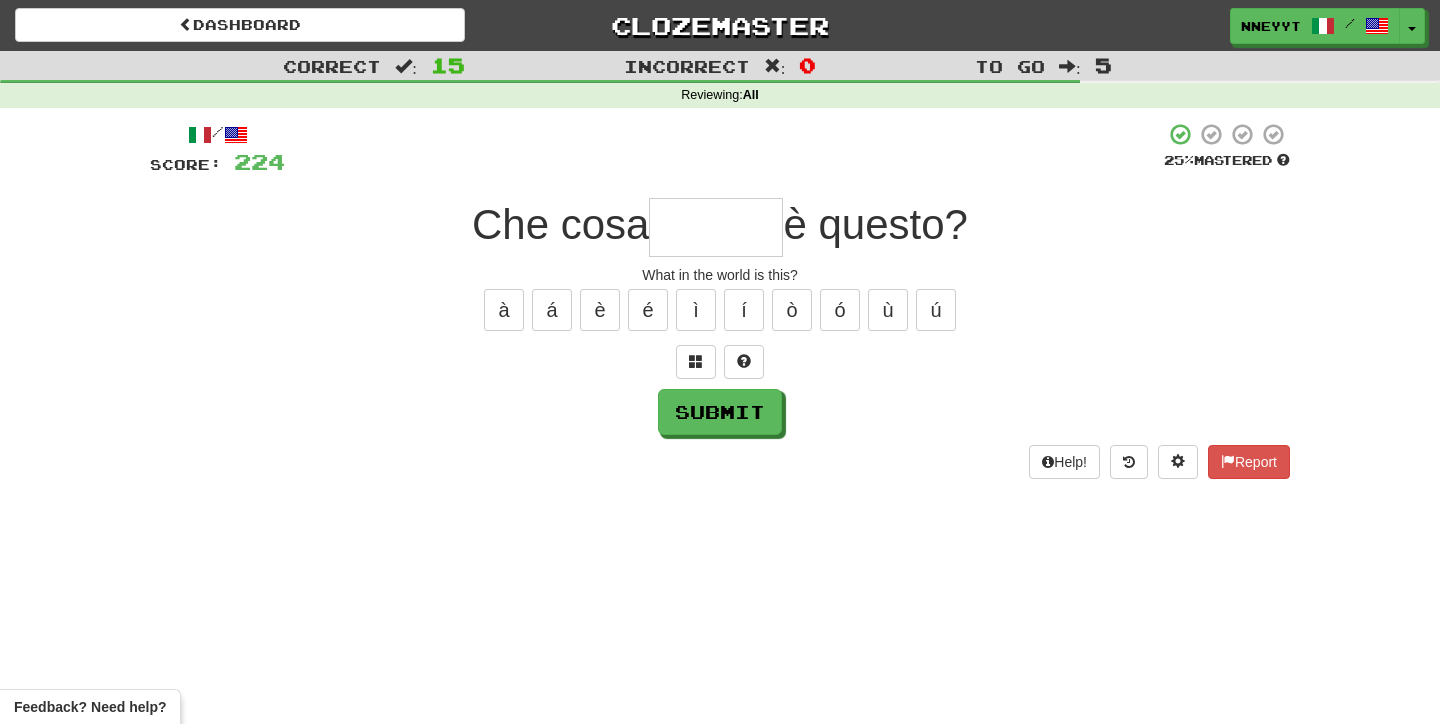 type on "*" 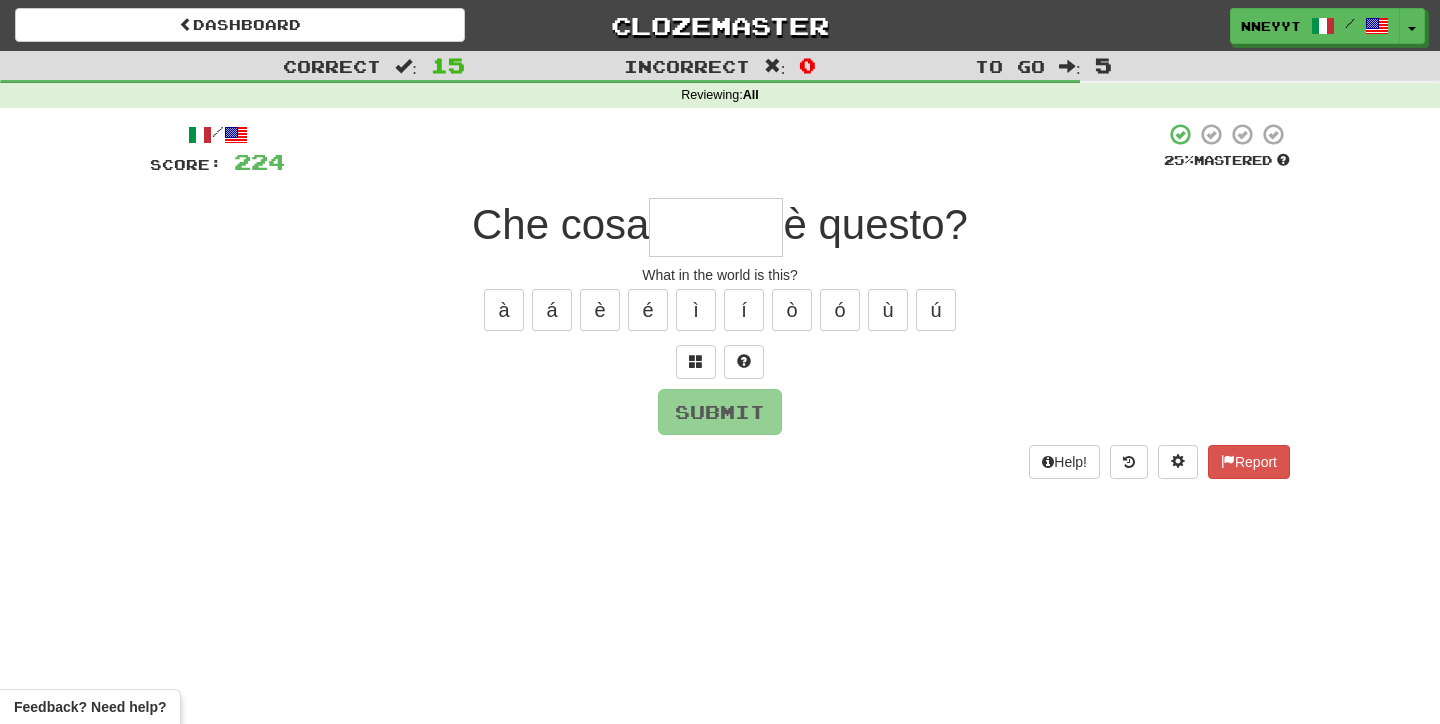 type on "*" 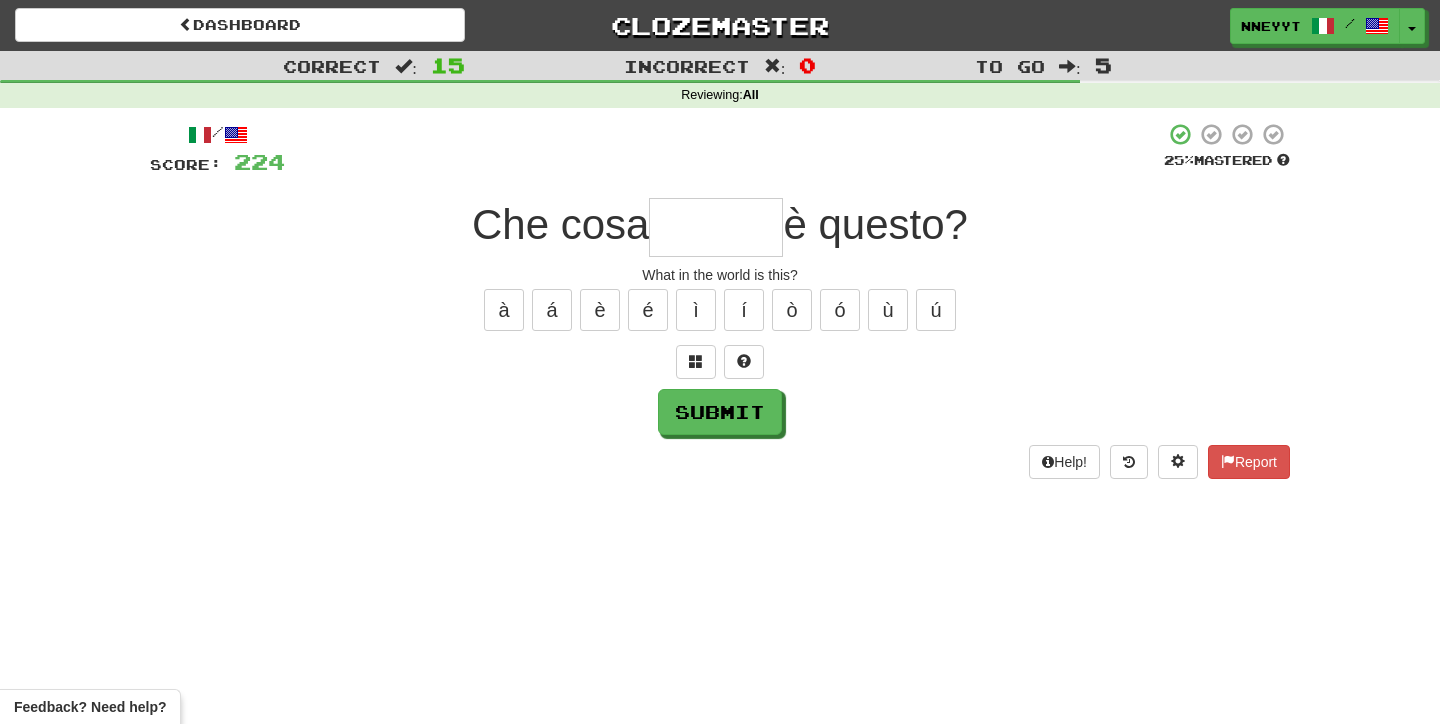 type on "*" 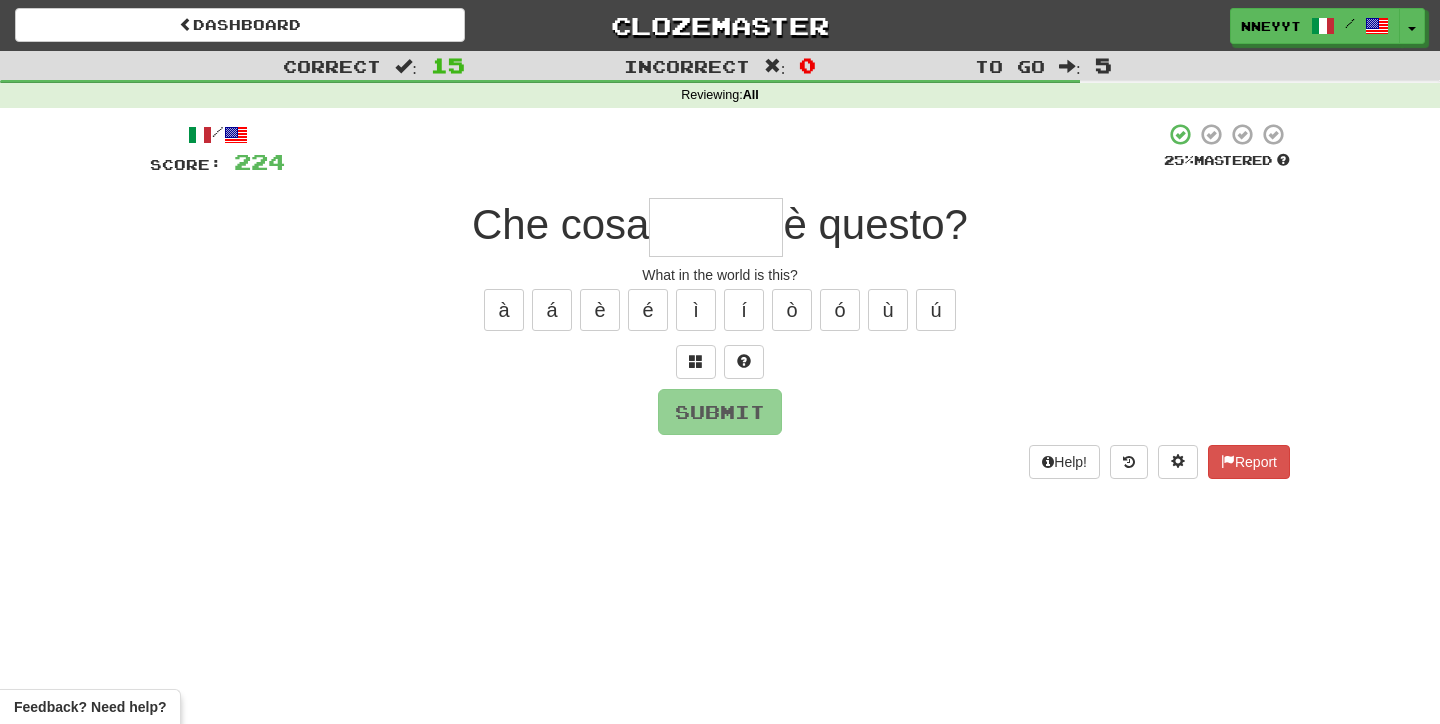 type on "*" 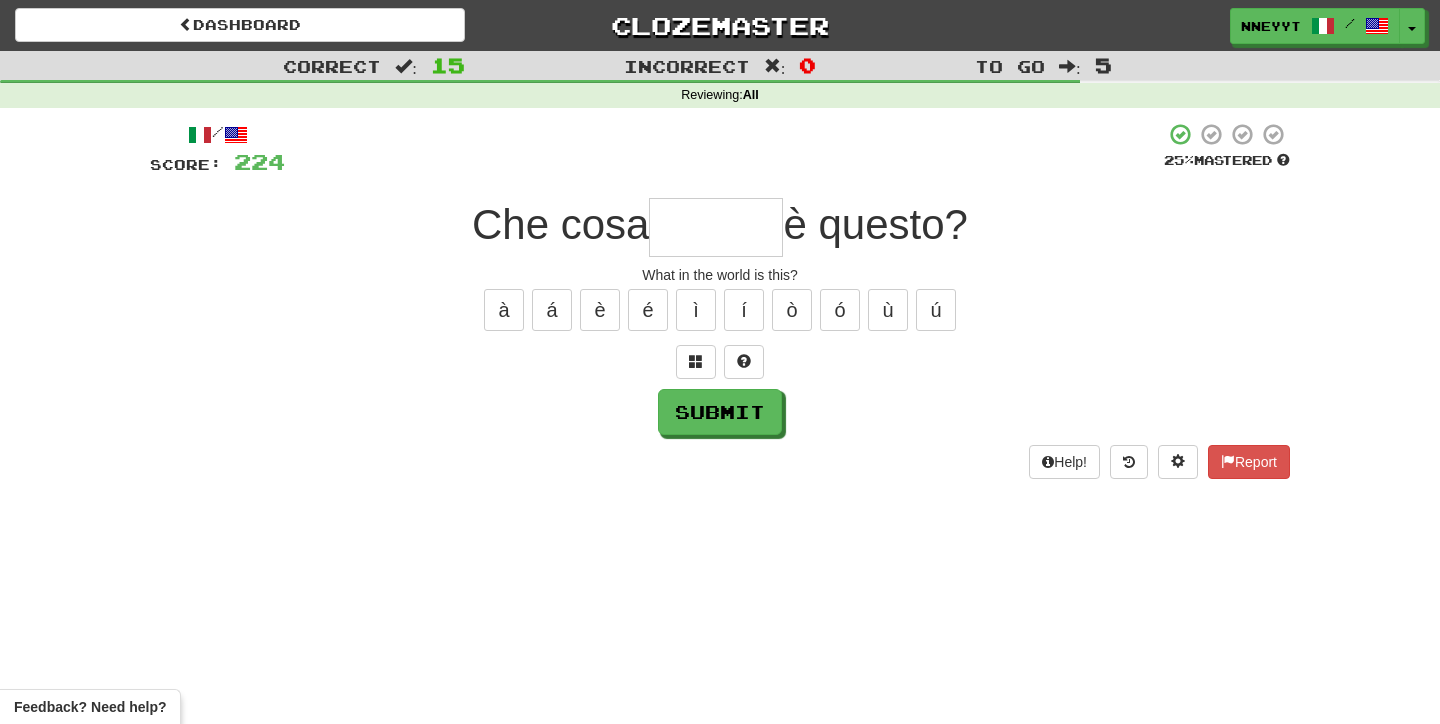 type on "*" 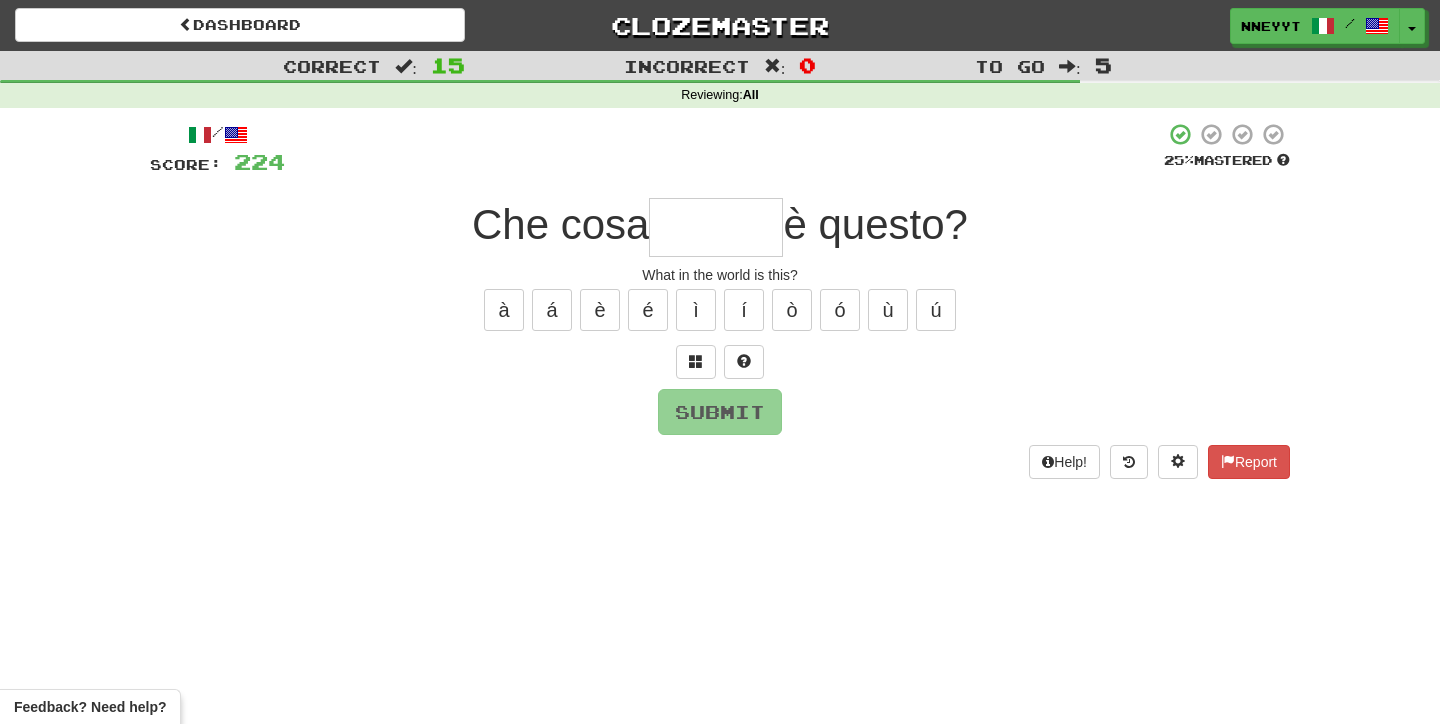 type on "*" 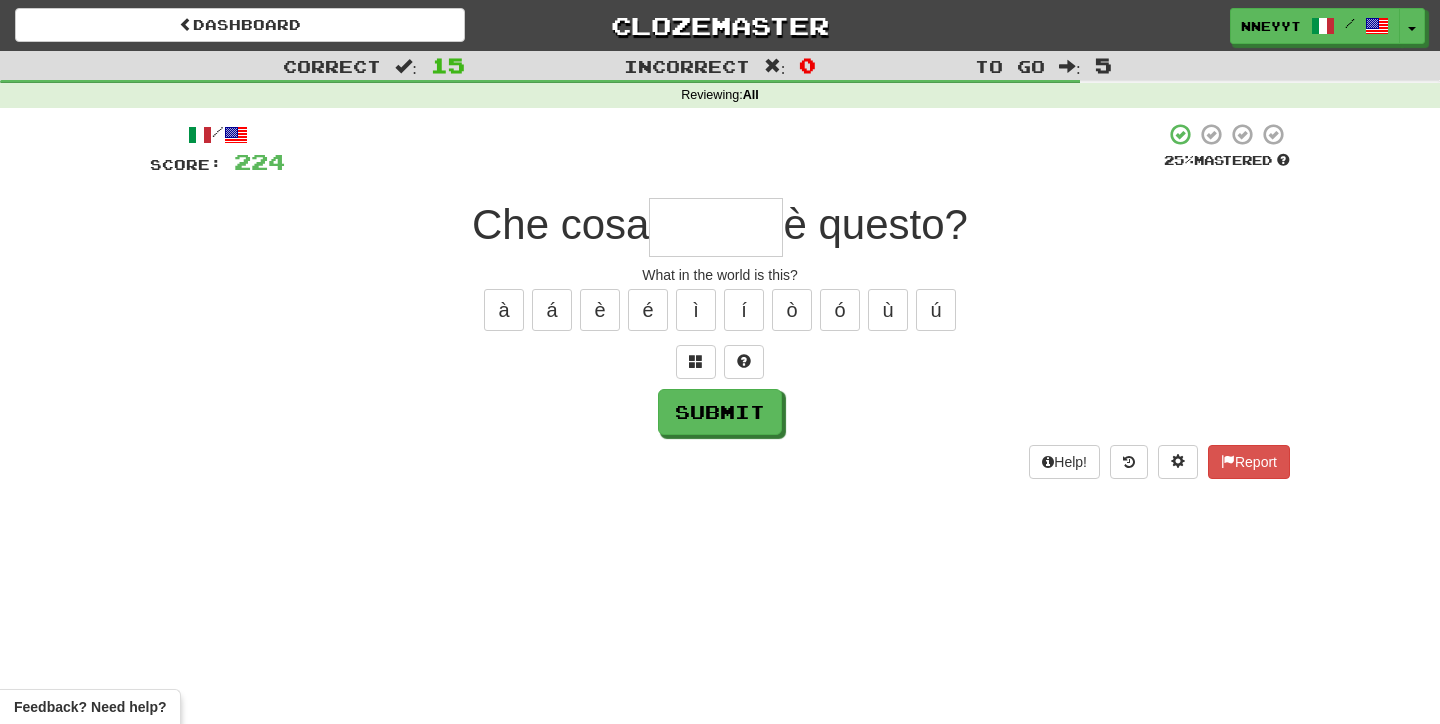 type on "*" 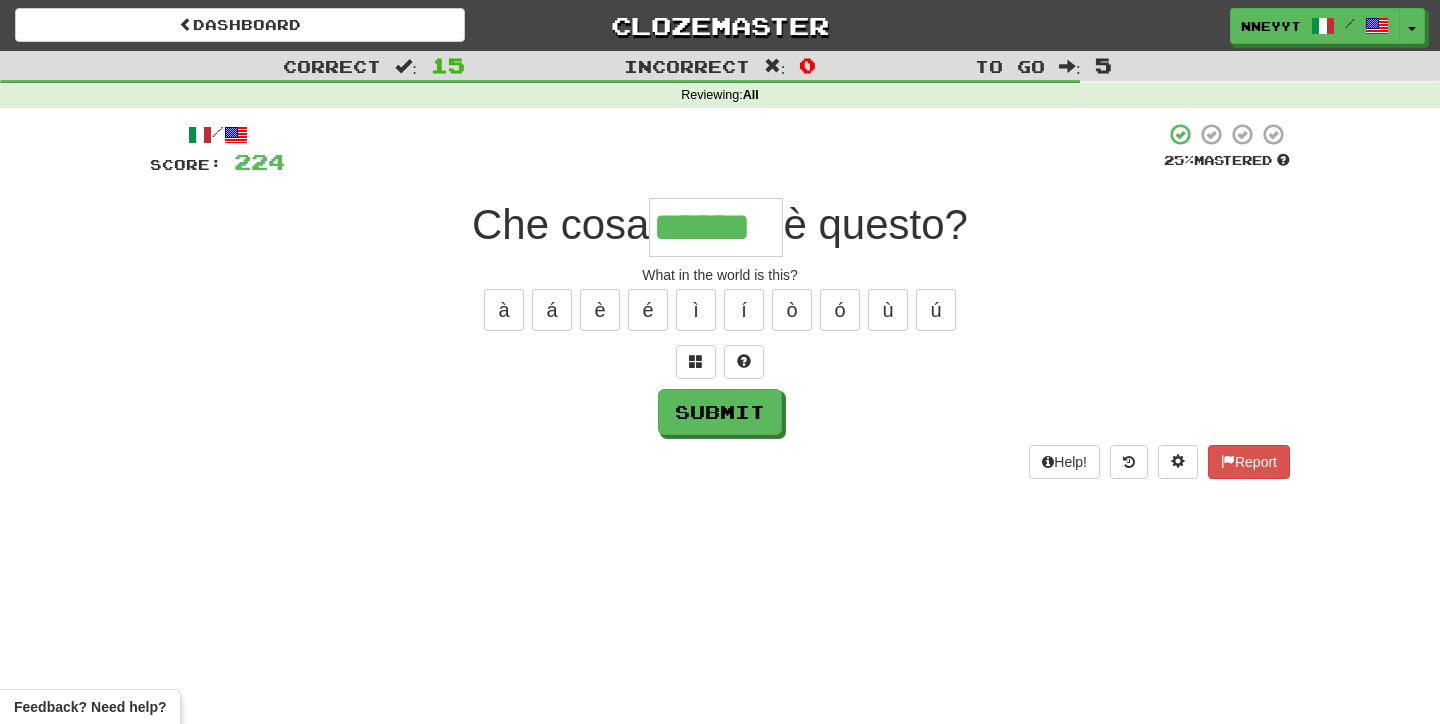 type on "******" 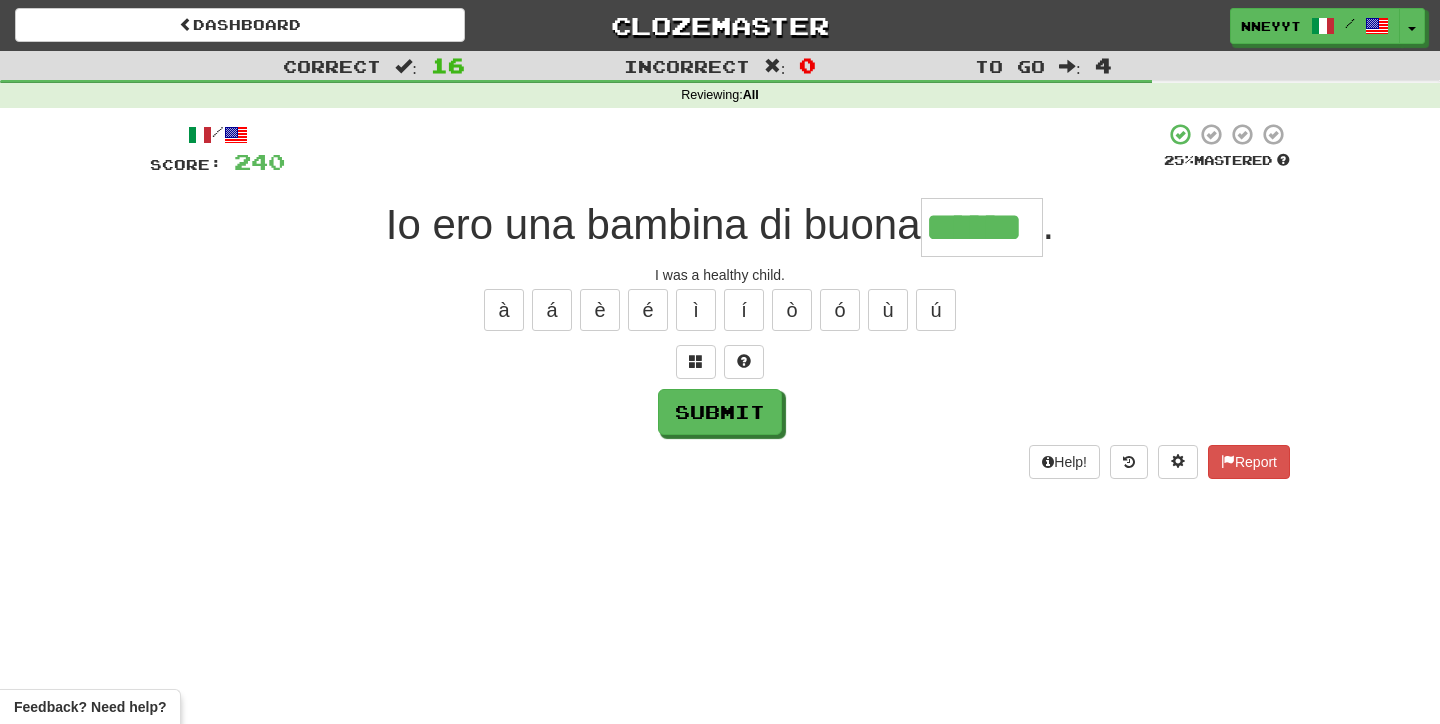 type on "******" 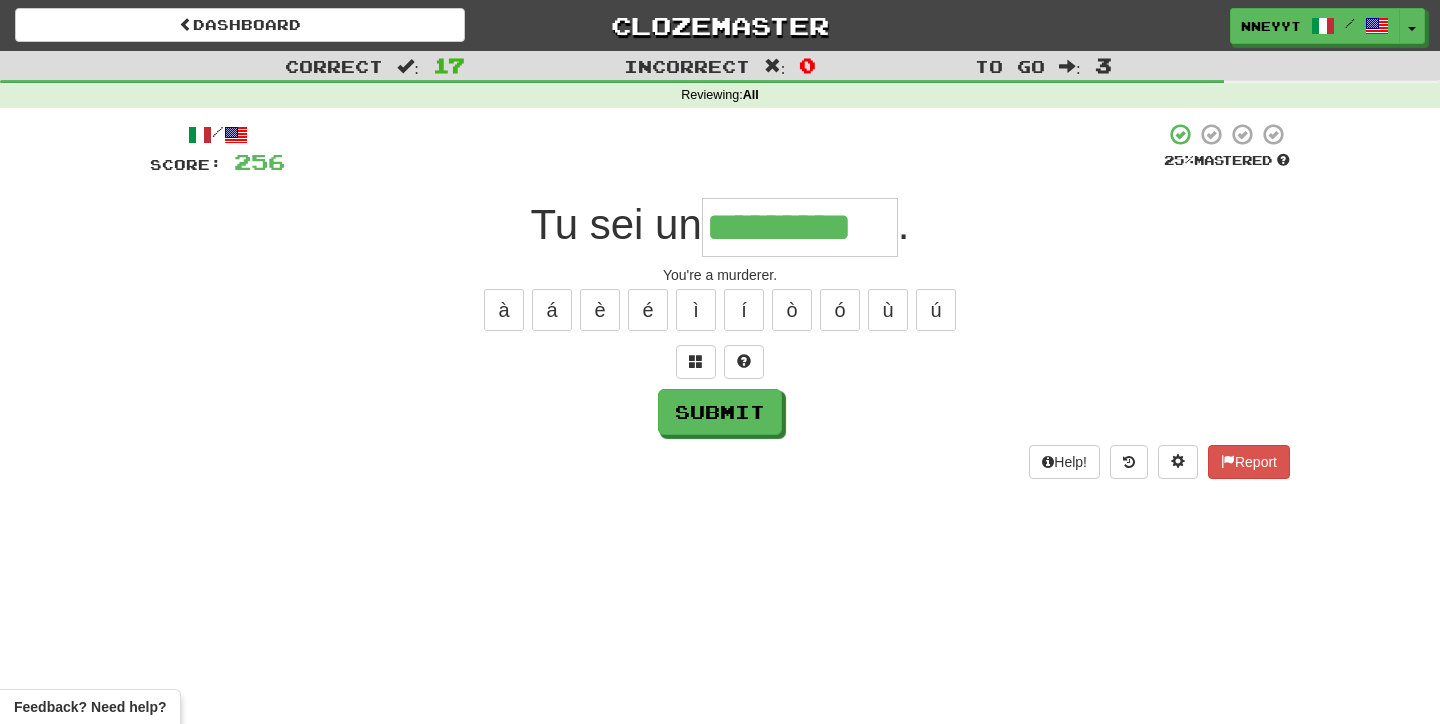 type on "*********" 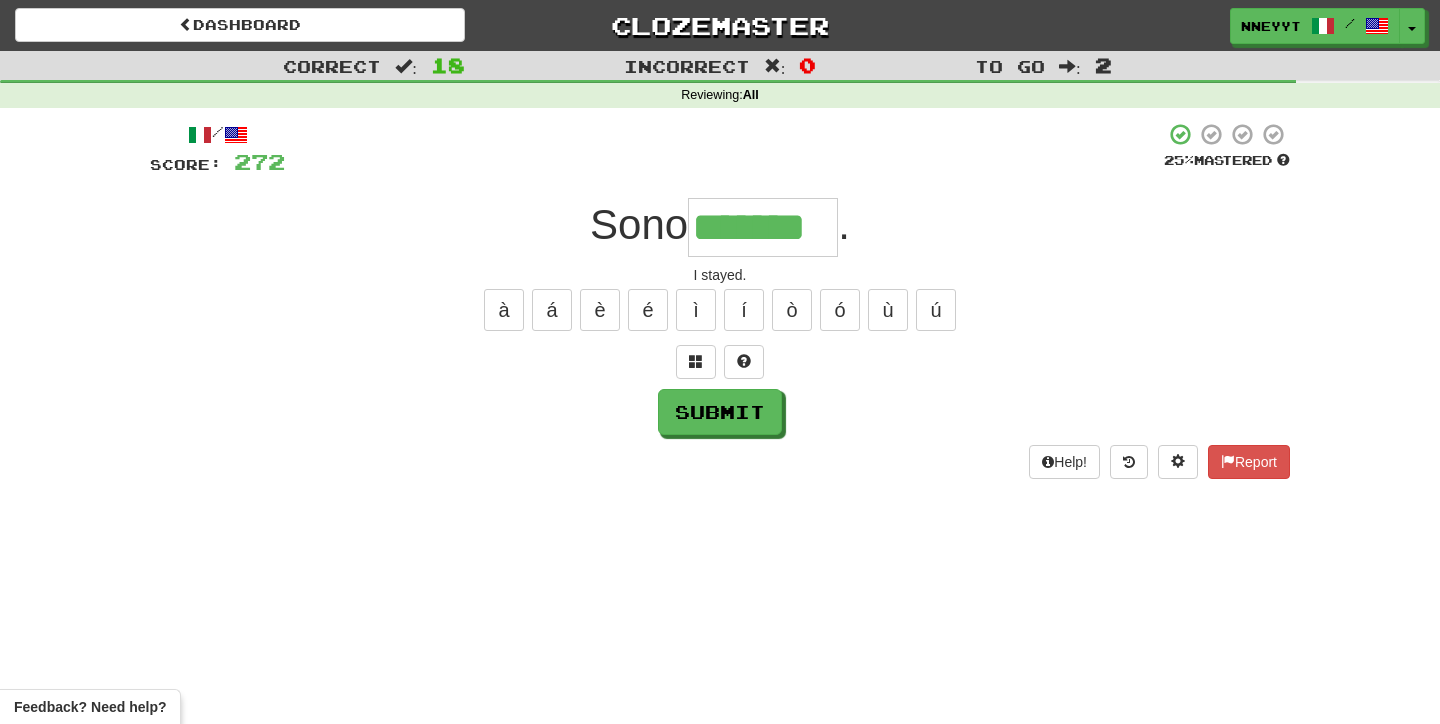 type on "*******" 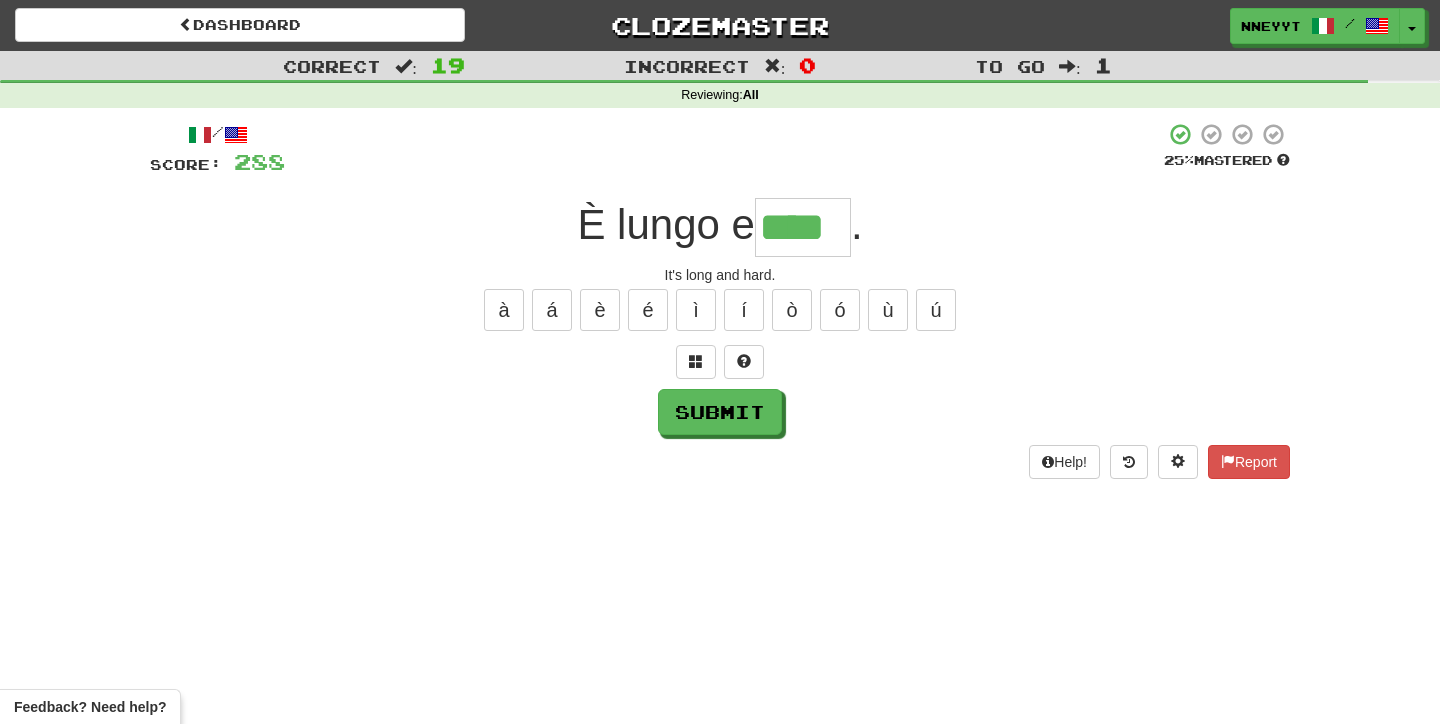 type on "****" 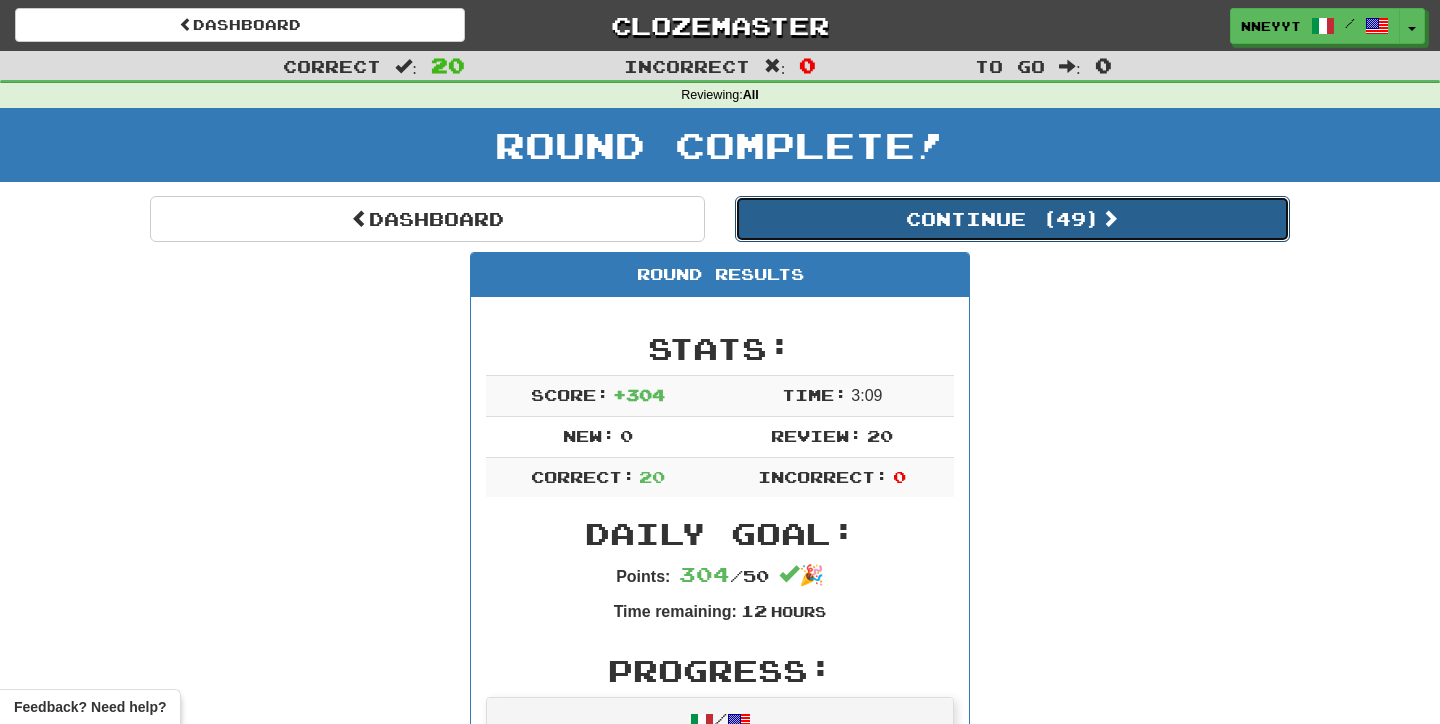 click on "Continue ( 49 )" at bounding box center (1012, 219) 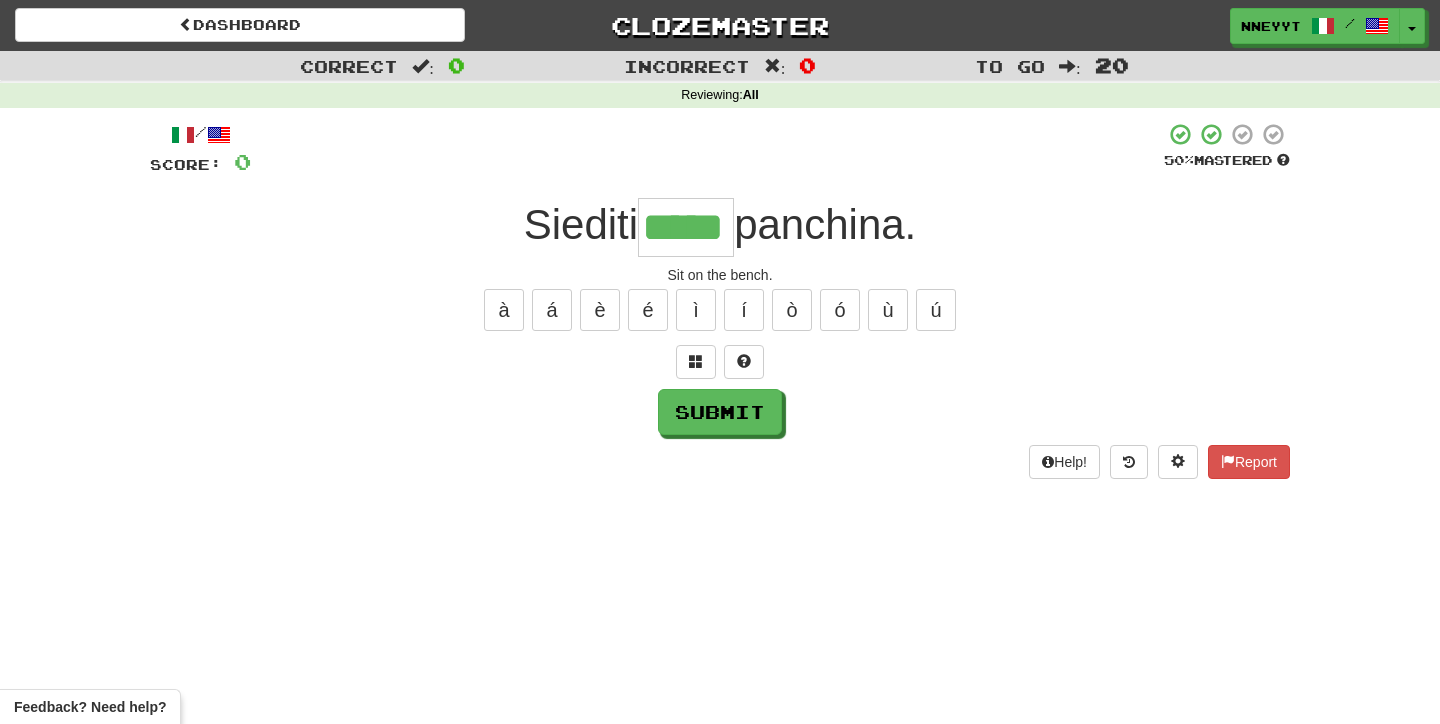 type on "*****" 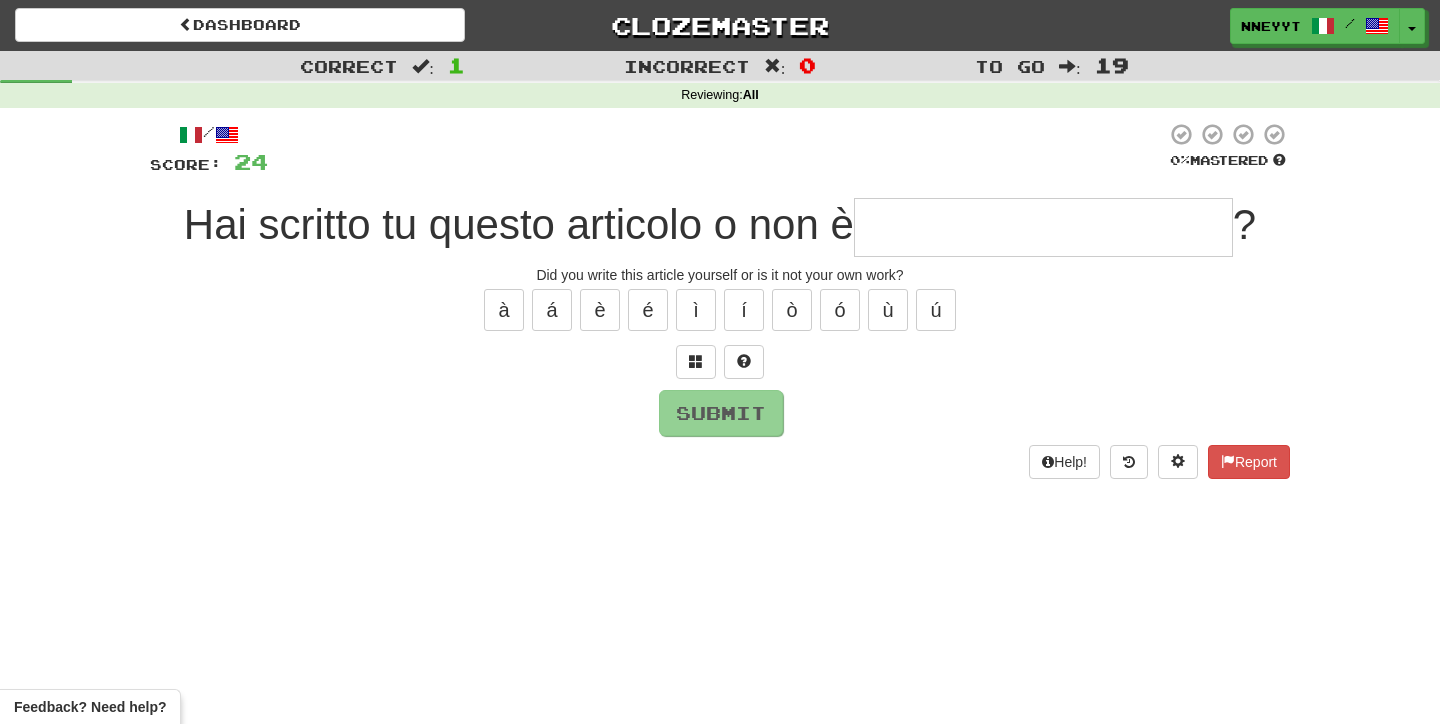 type on "*" 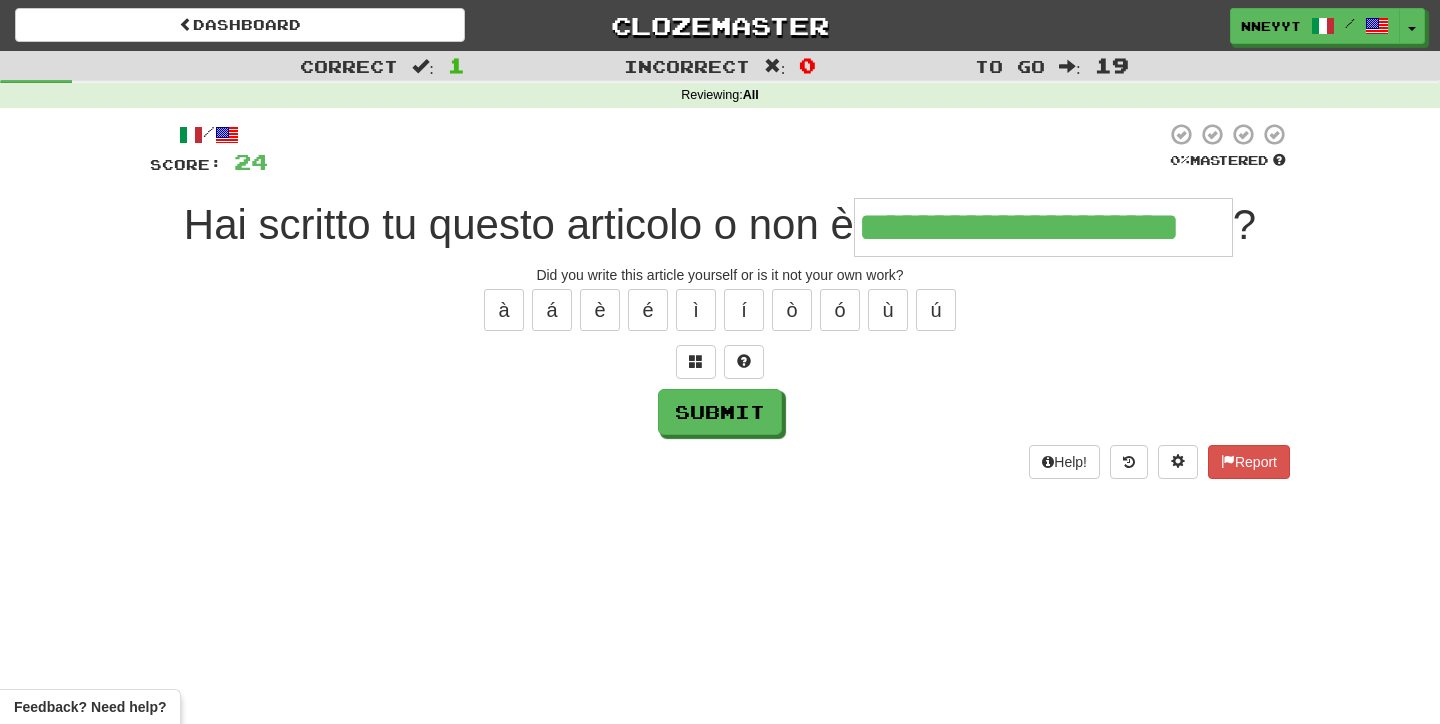 type on "**********" 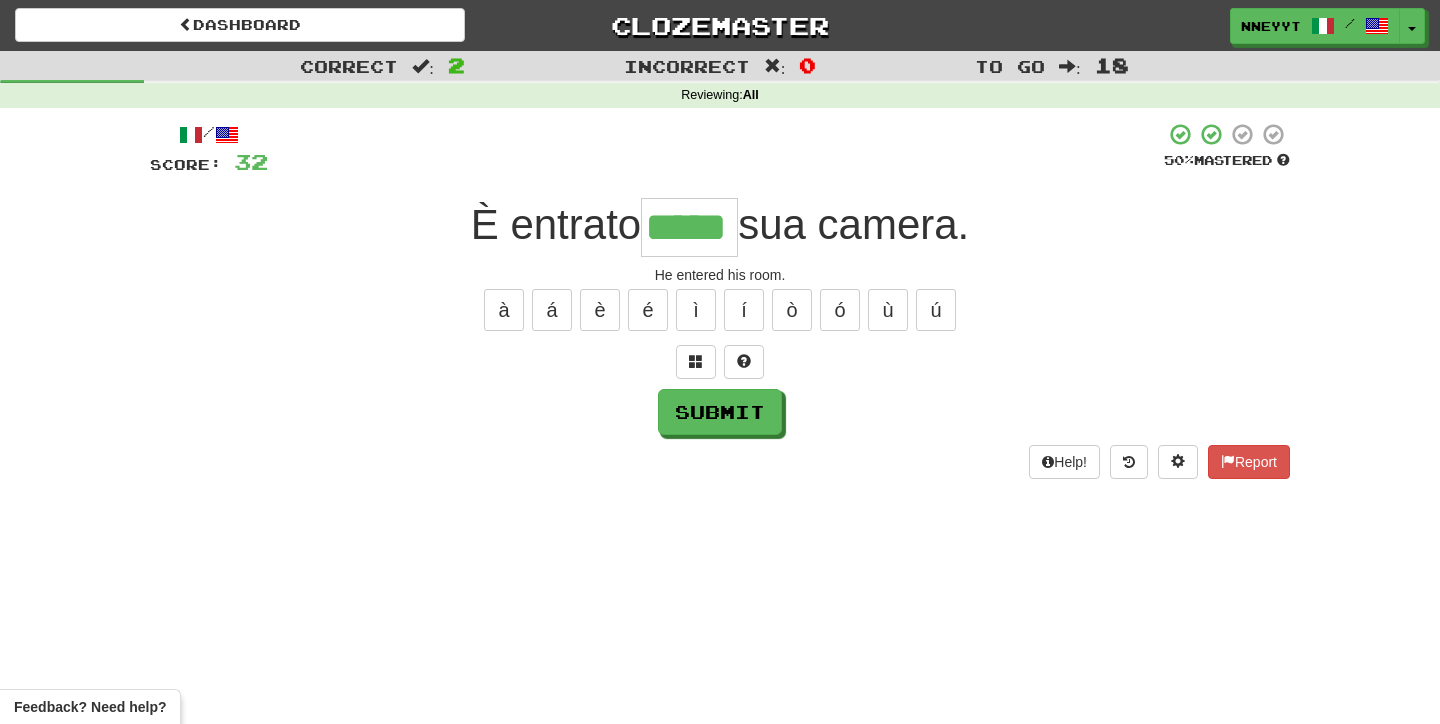type on "*****" 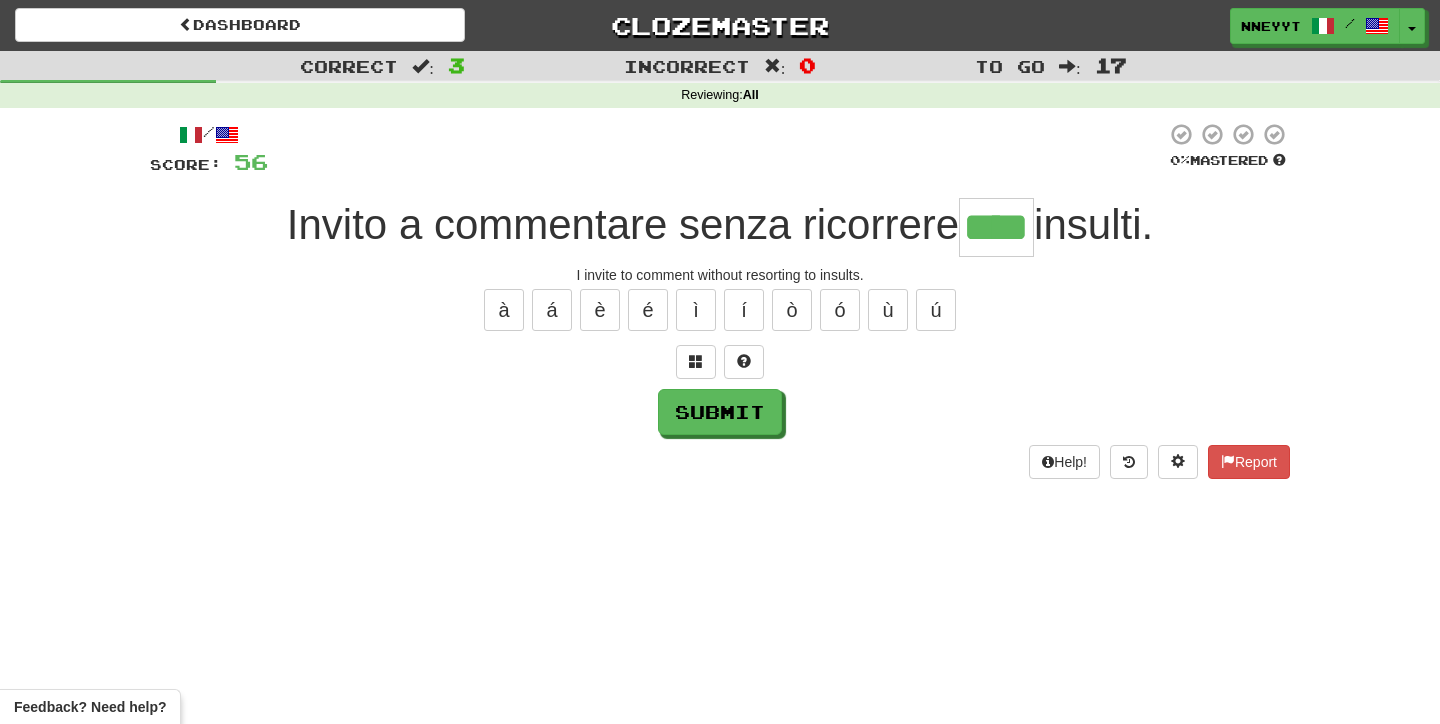 type on "****" 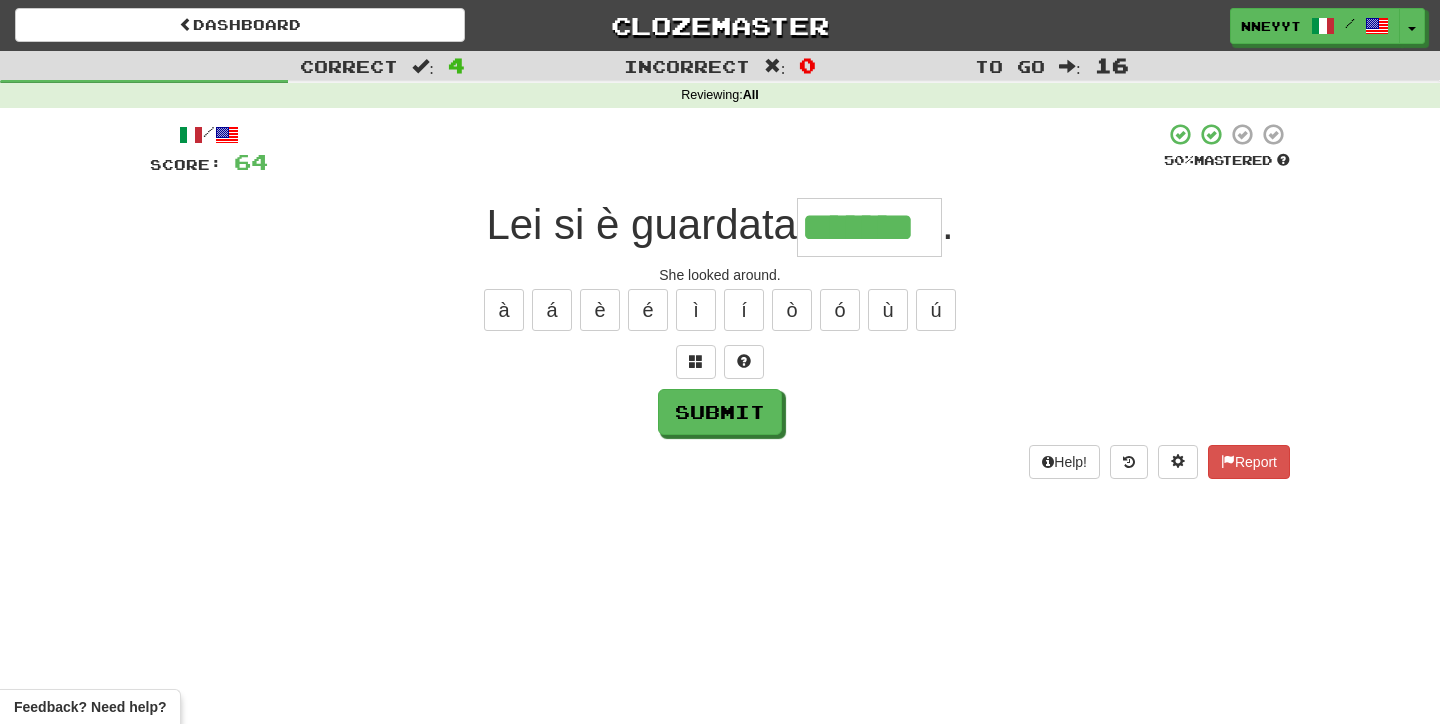 type on "*******" 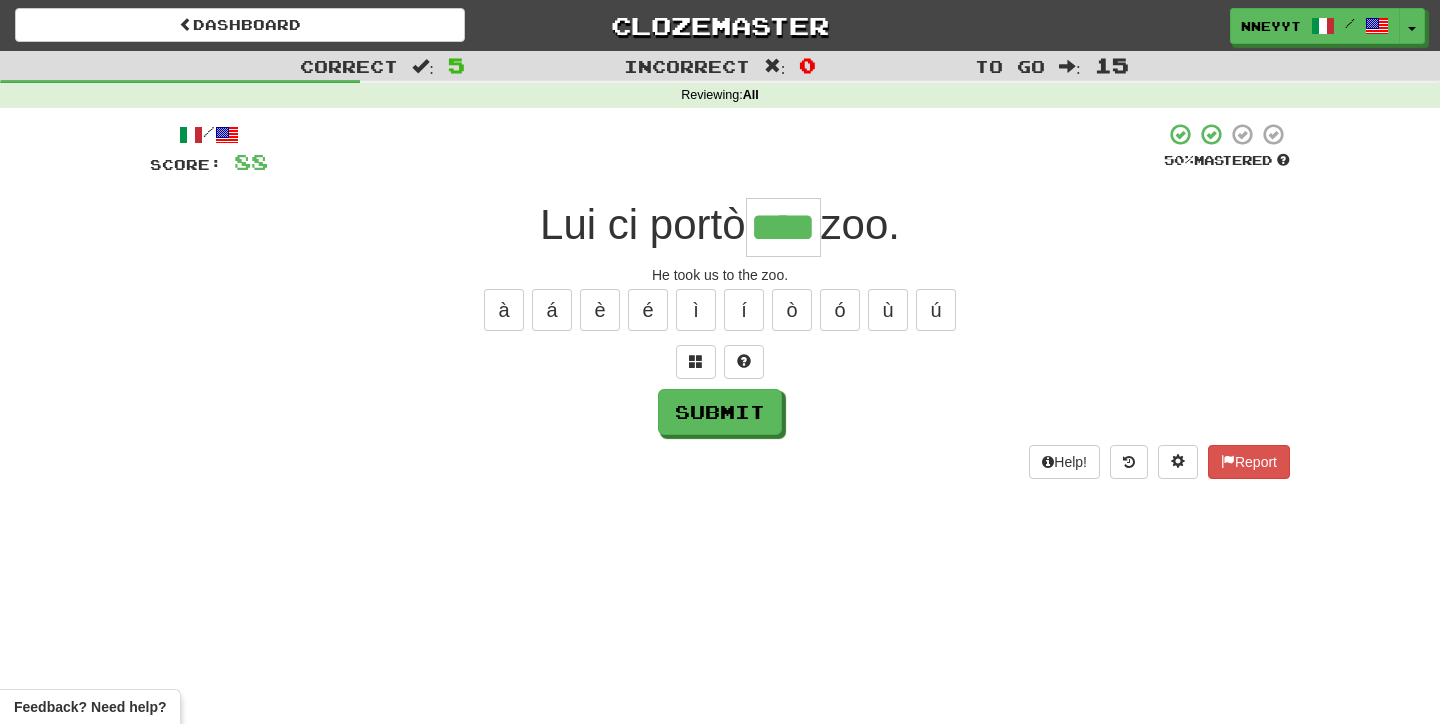 type on "****" 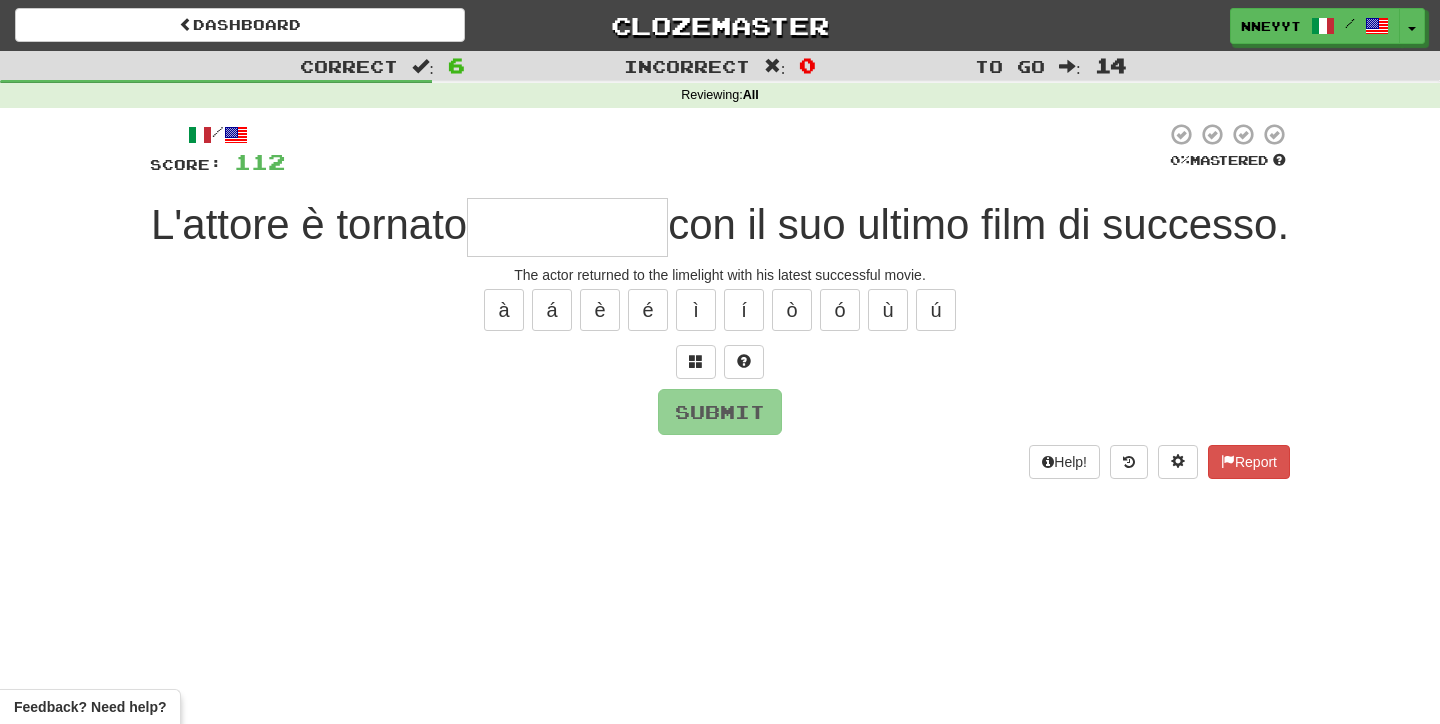 type on "*" 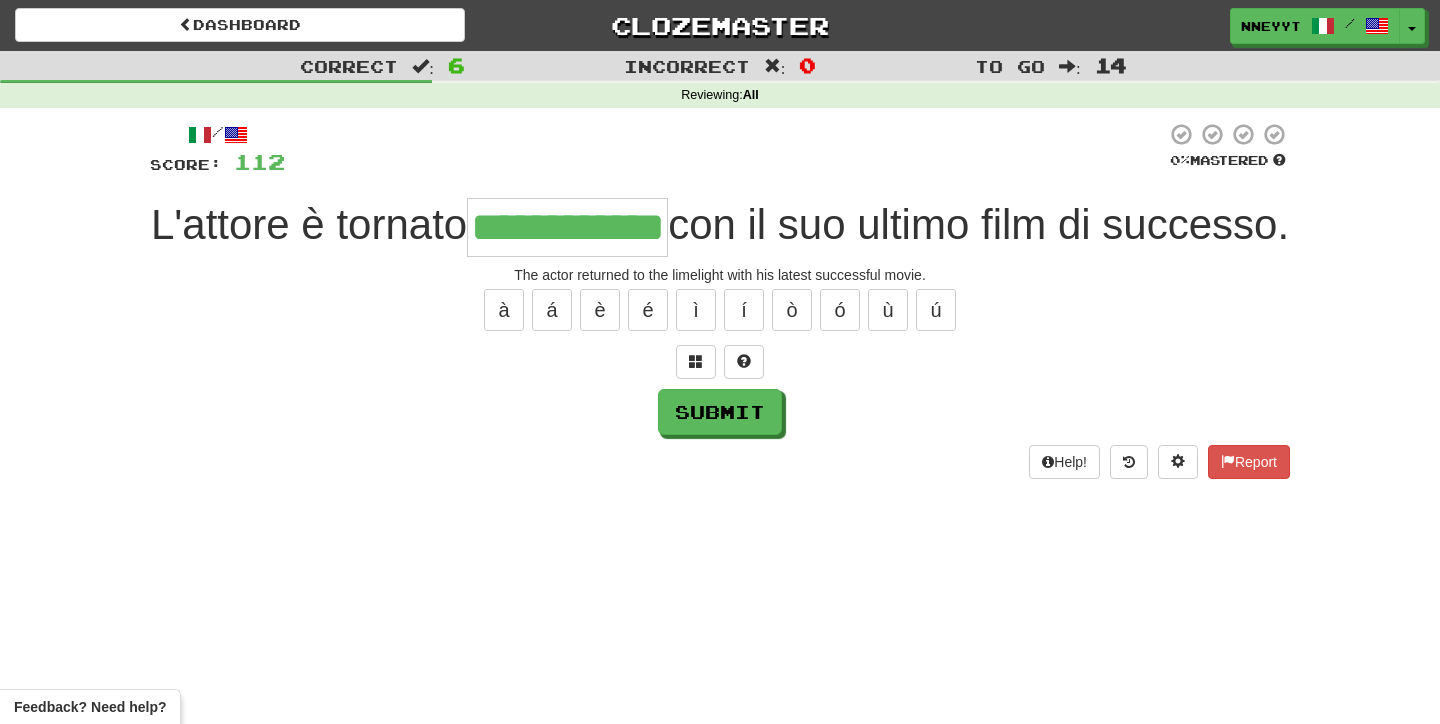 type on "**********" 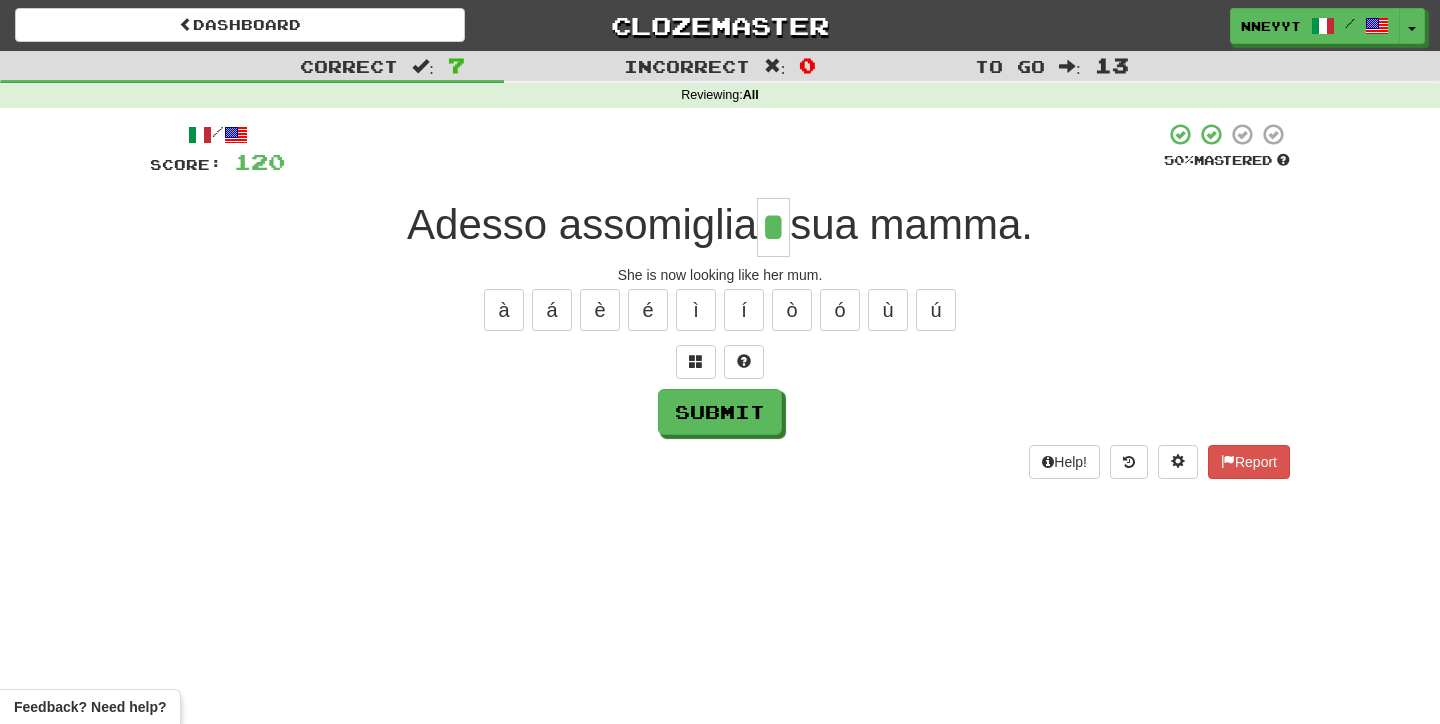 type on "*" 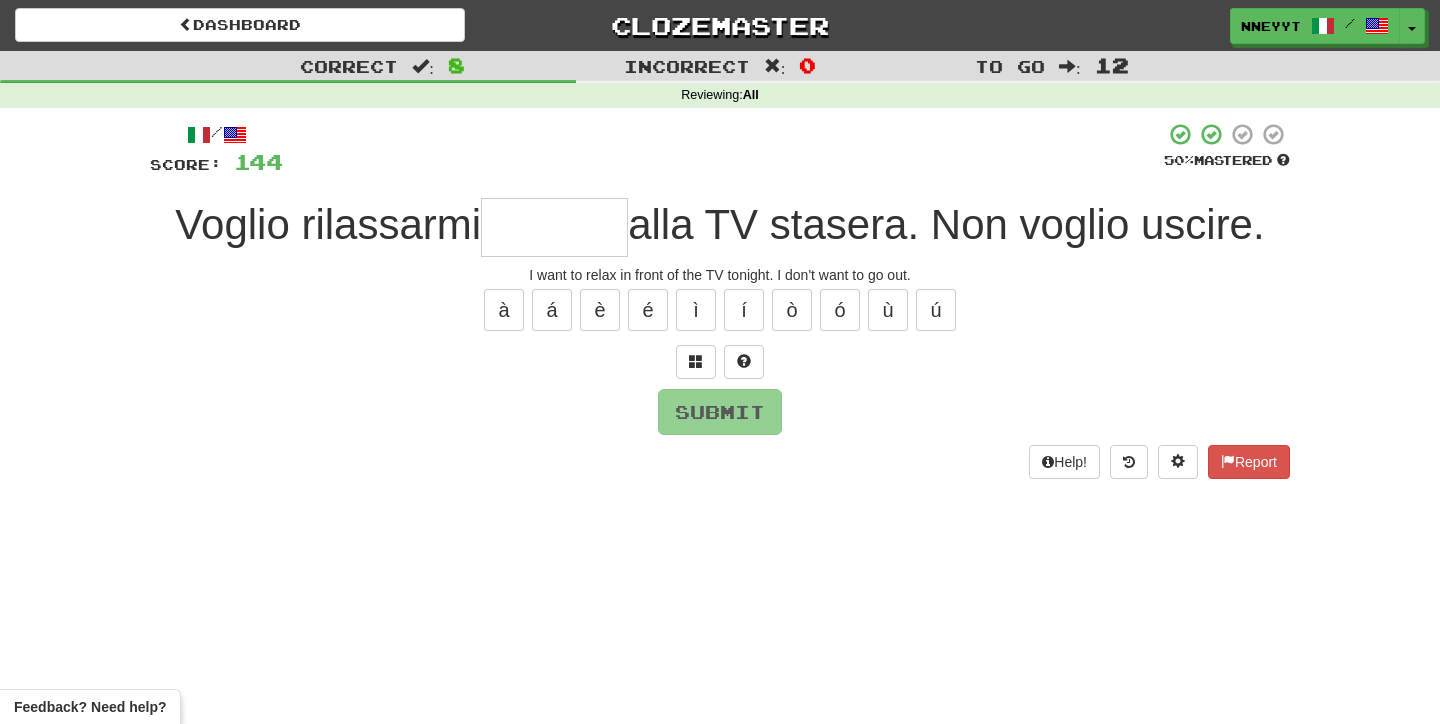 type on "*" 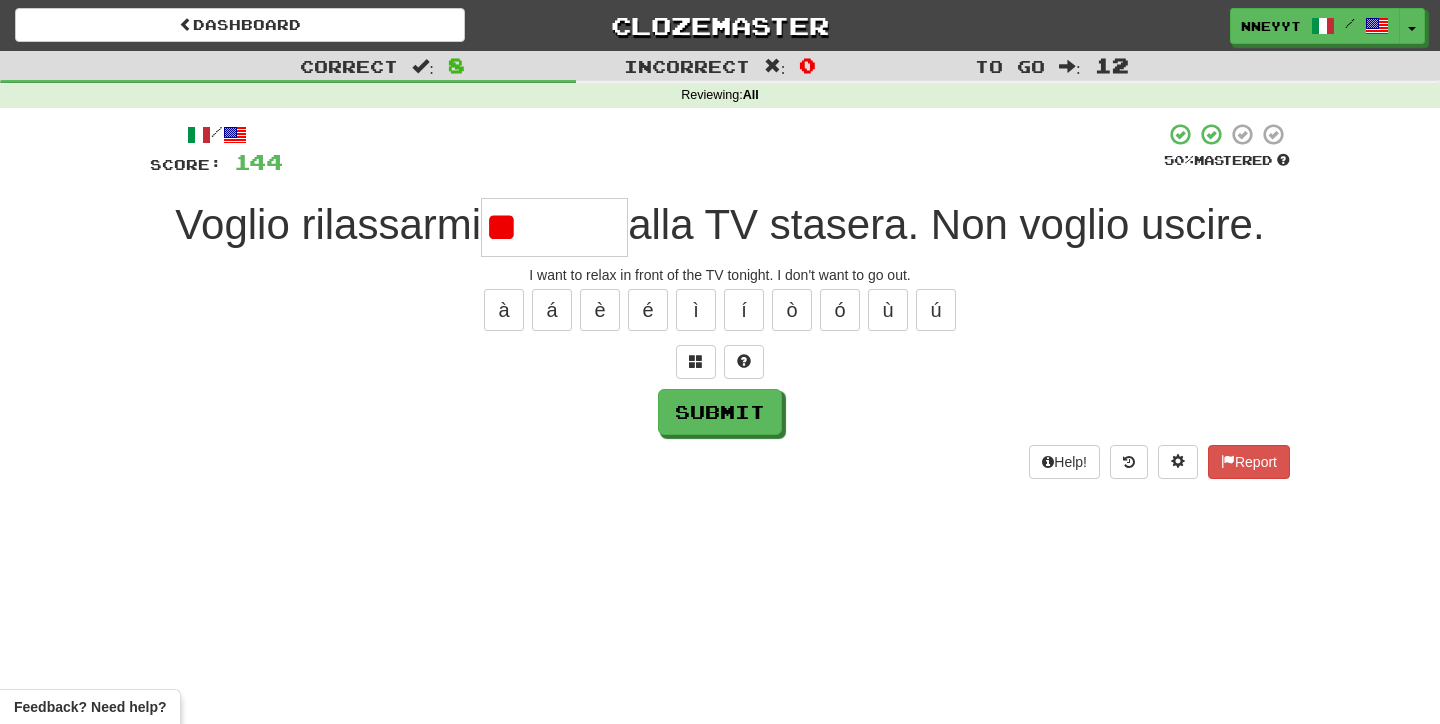type on "*" 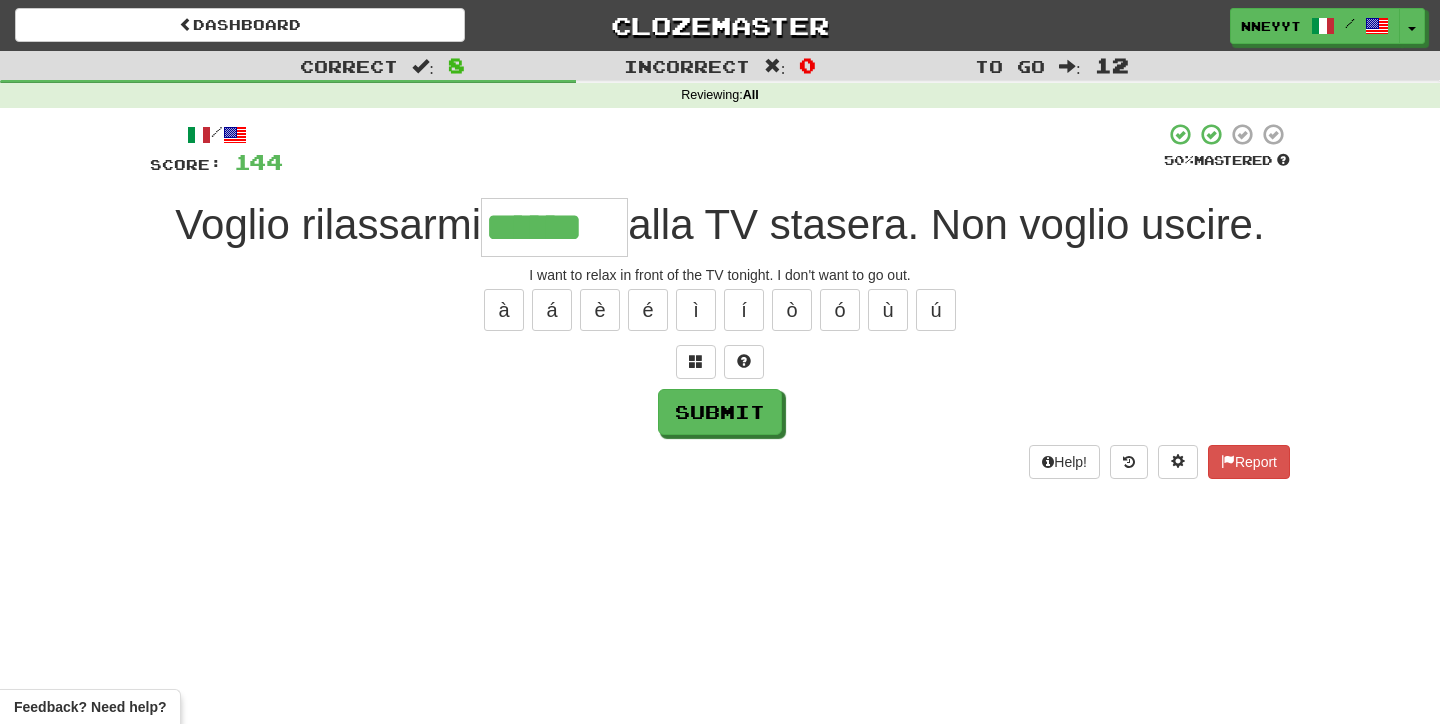 scroll, scrollTop: 0, scrollLeft: 0, axis: both 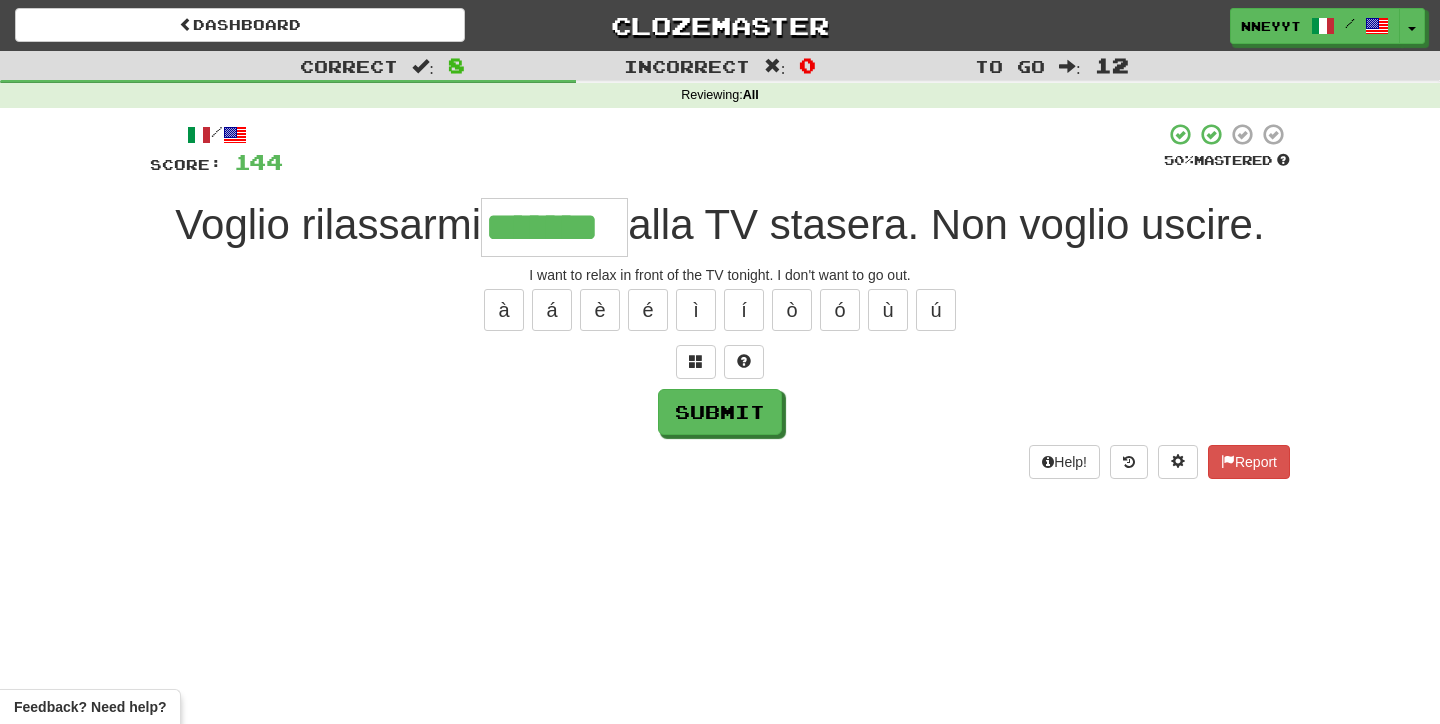 type on "*******" 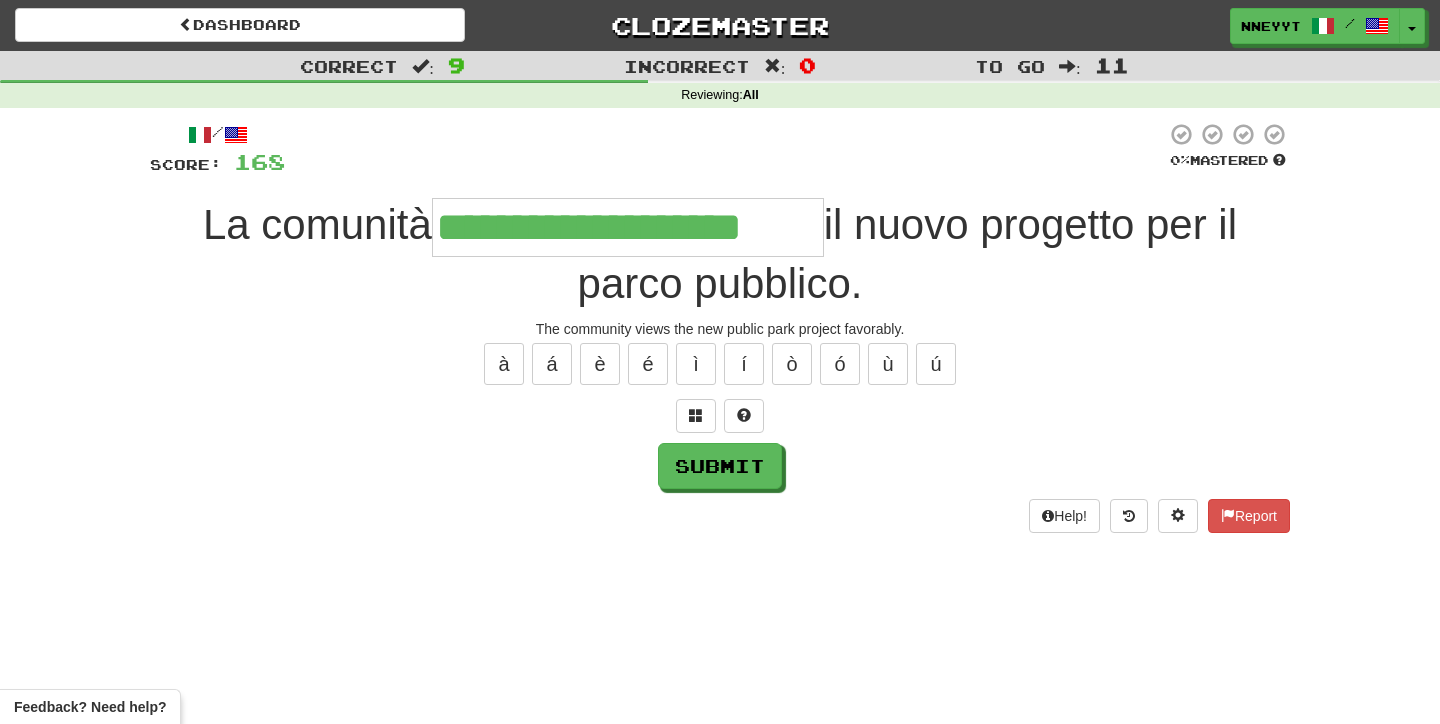 type on "**********" 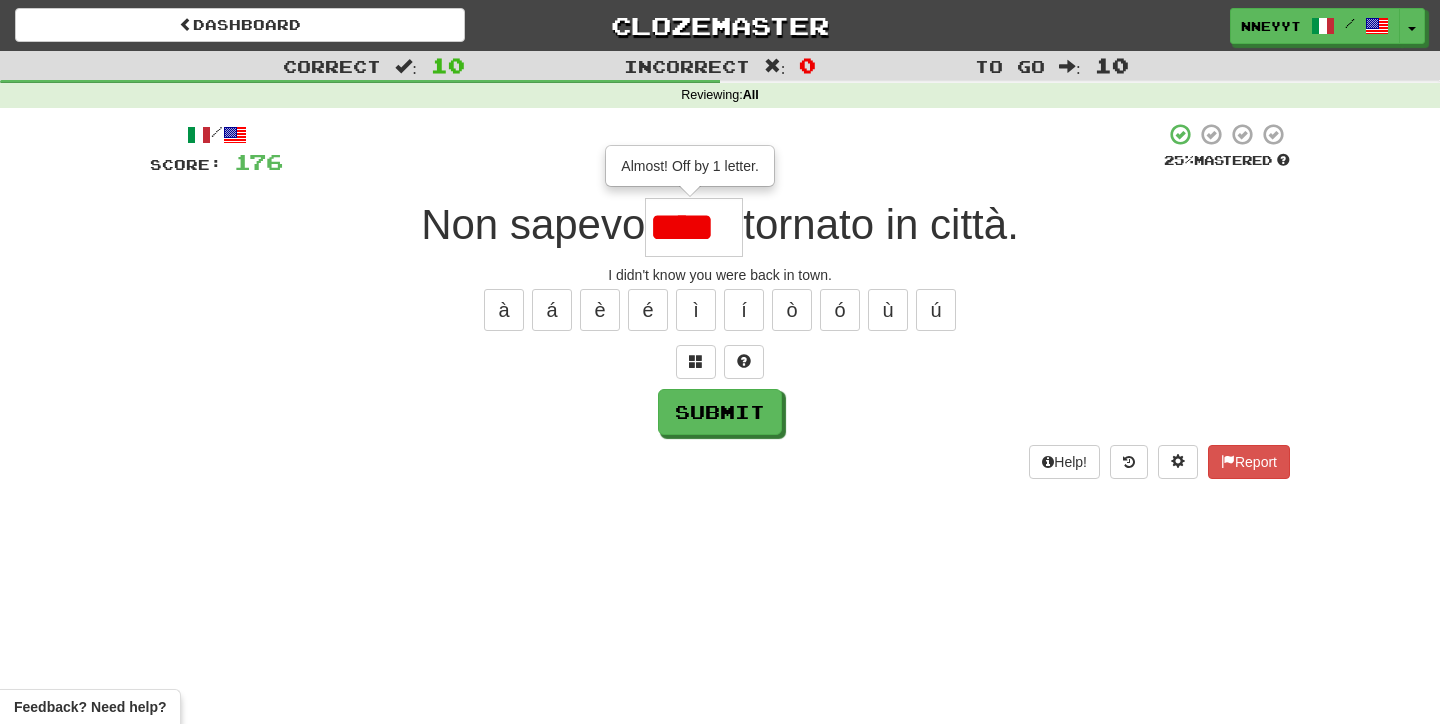 scroll, scrollTop: 0, scrollLeft: 0, axis: both 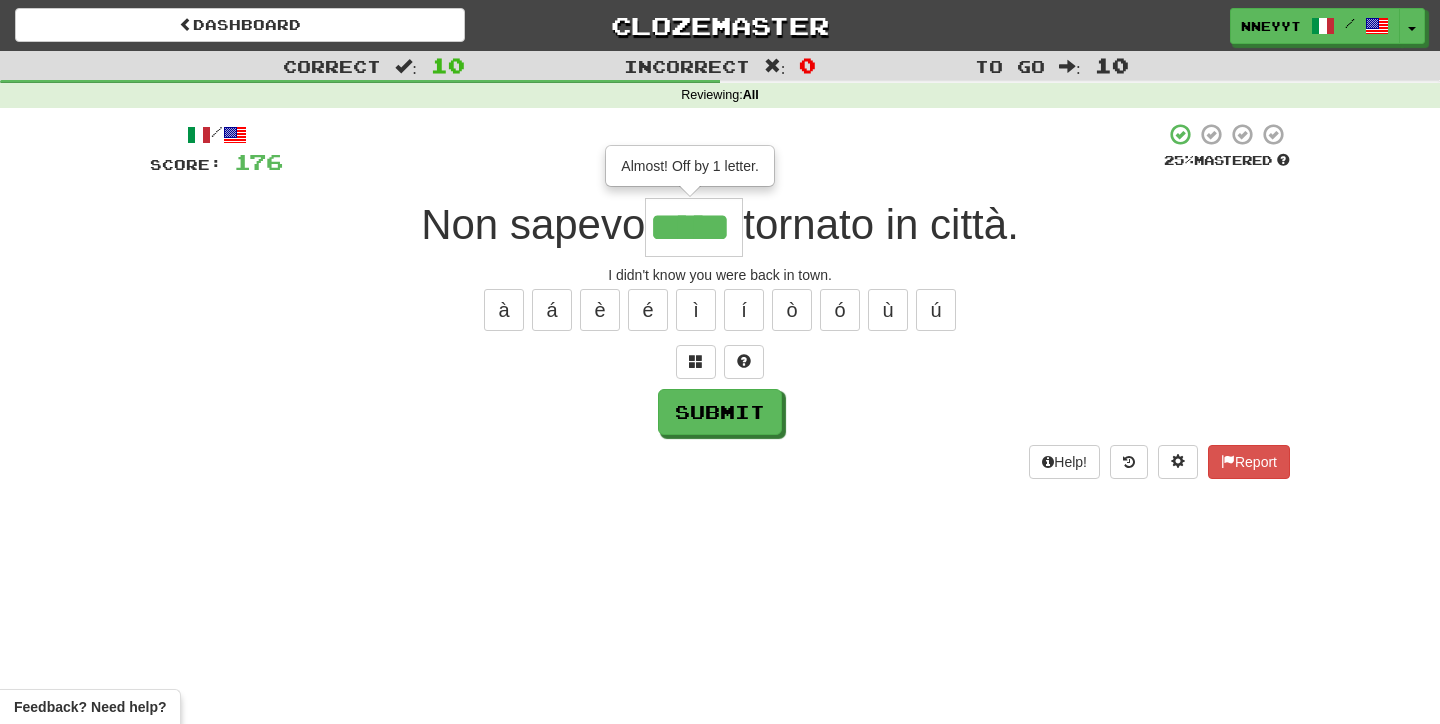 type on "*****" 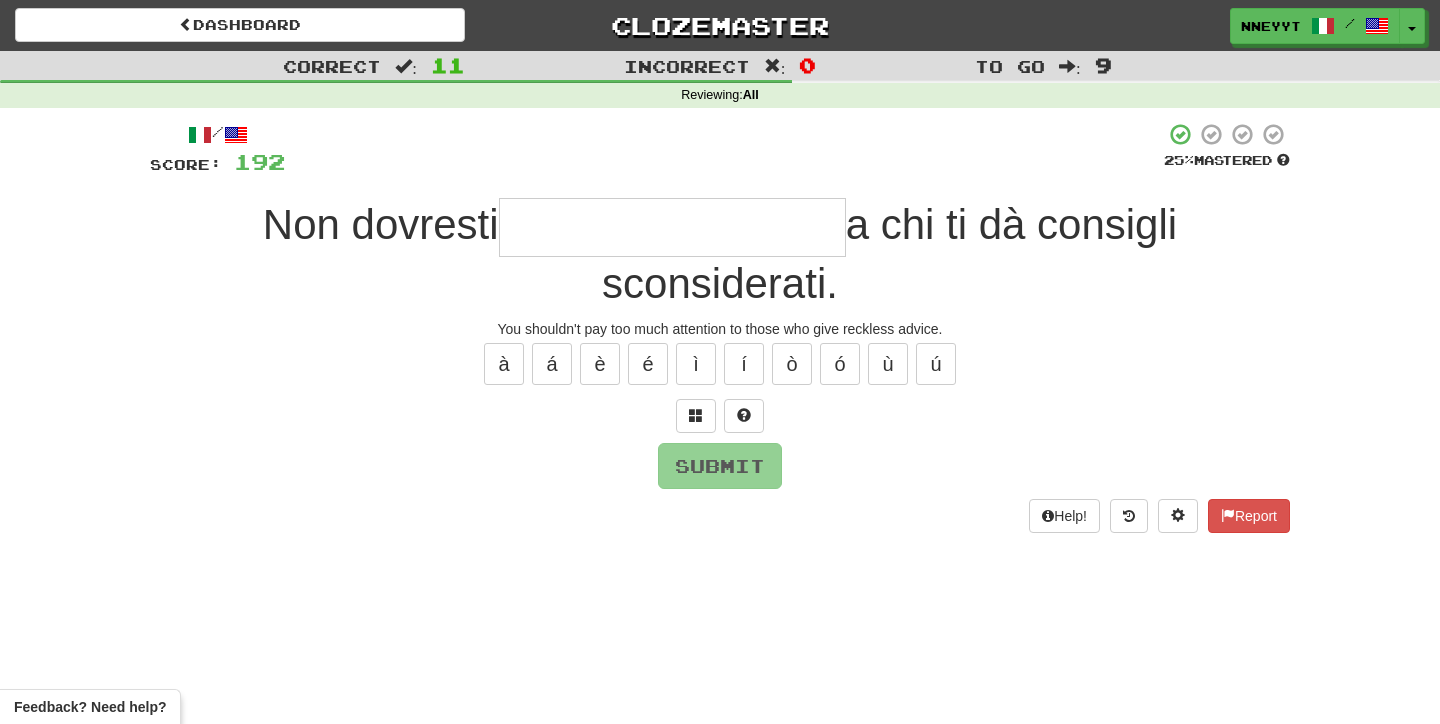 type on "*" 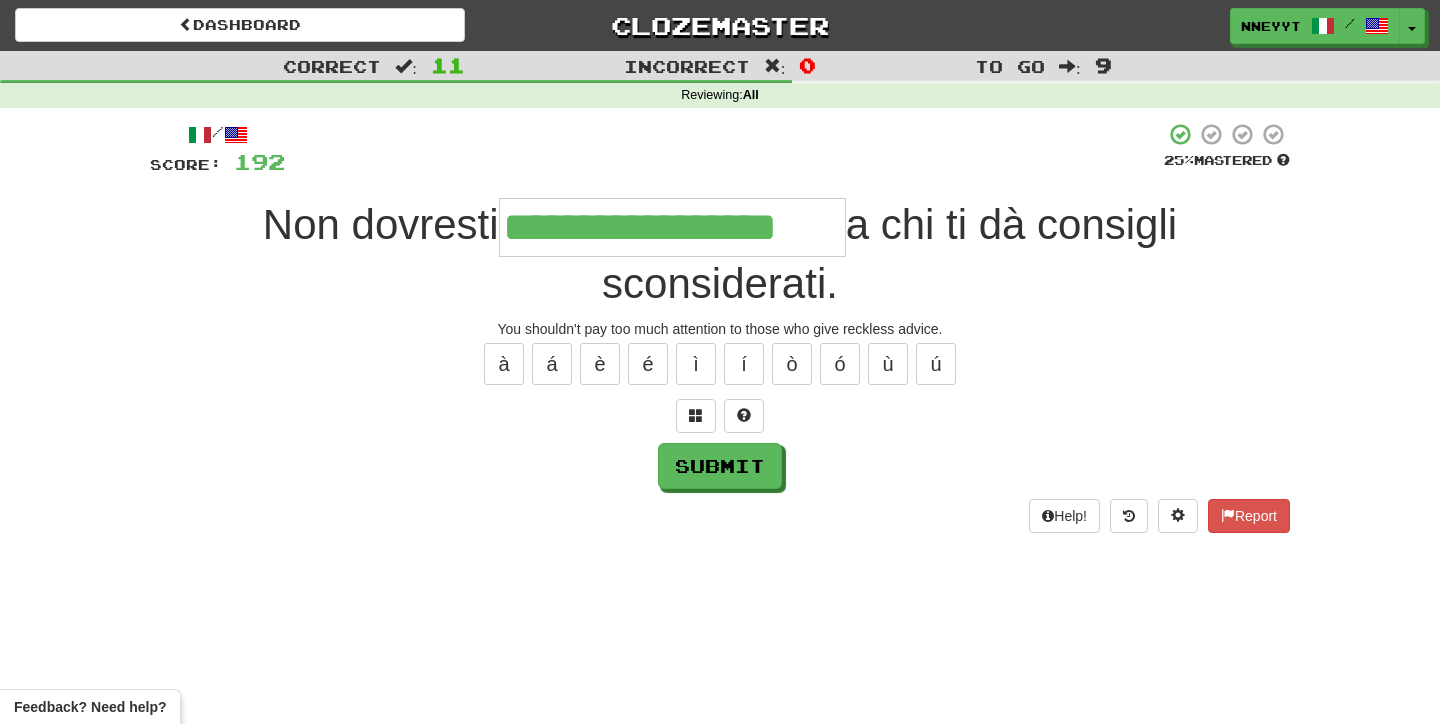 type on "**********" 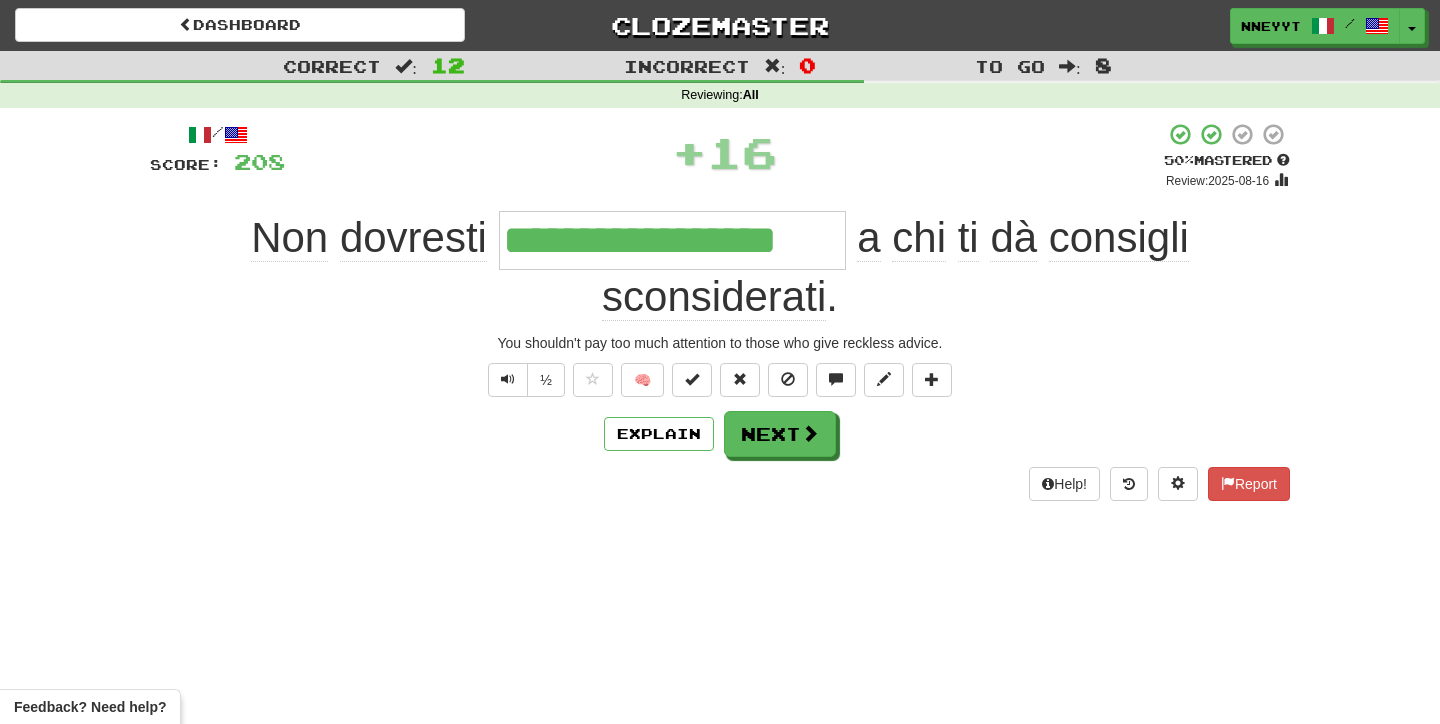type 